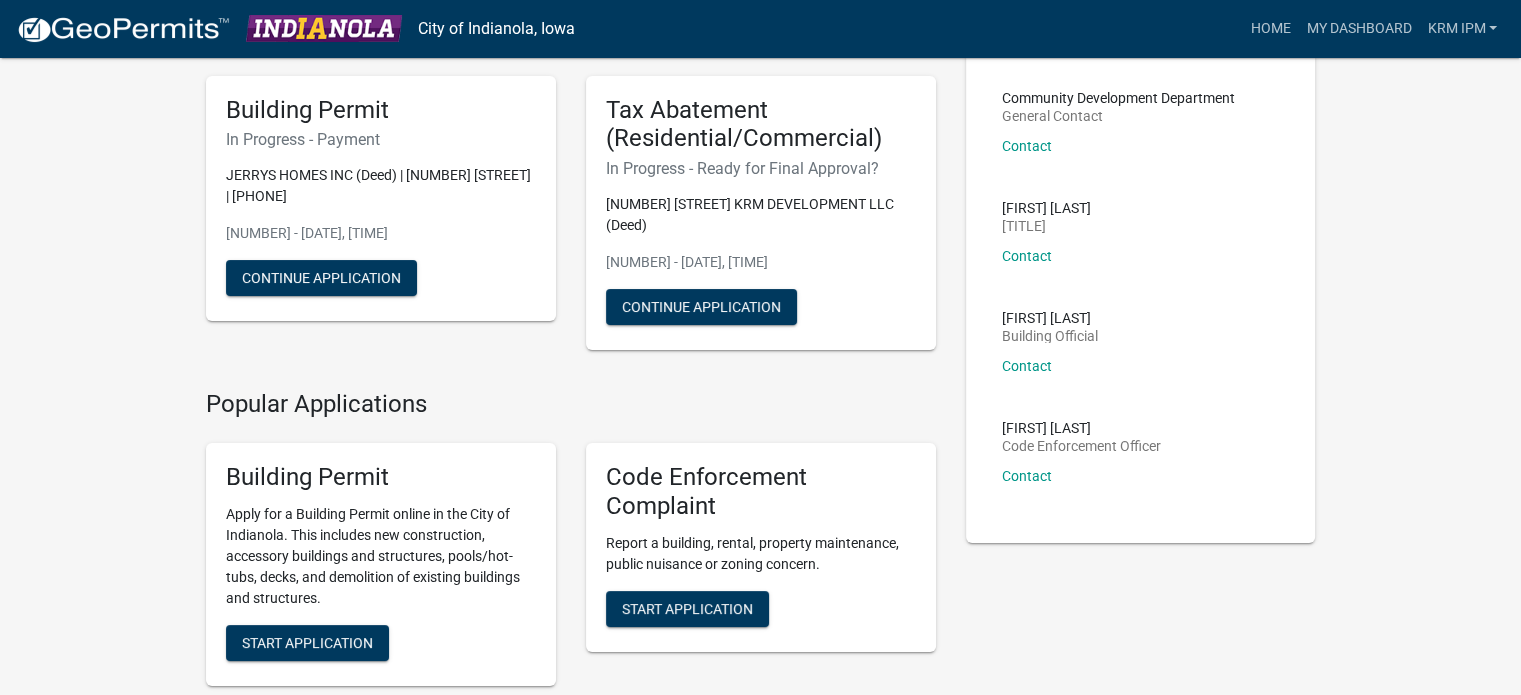 scroll, scrollTop: 0, scrollLeft: 0, axis: both 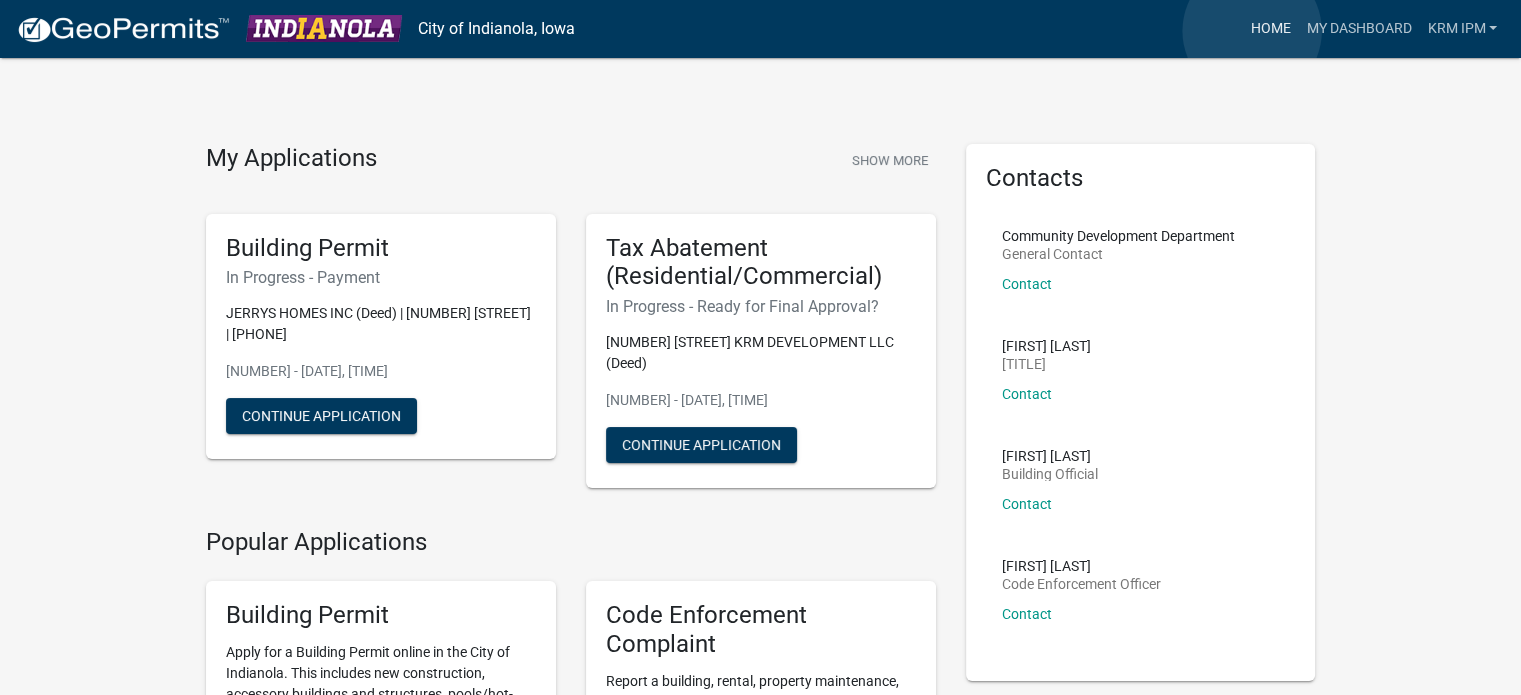 click on "Home" at bounding box center [1270, 29] 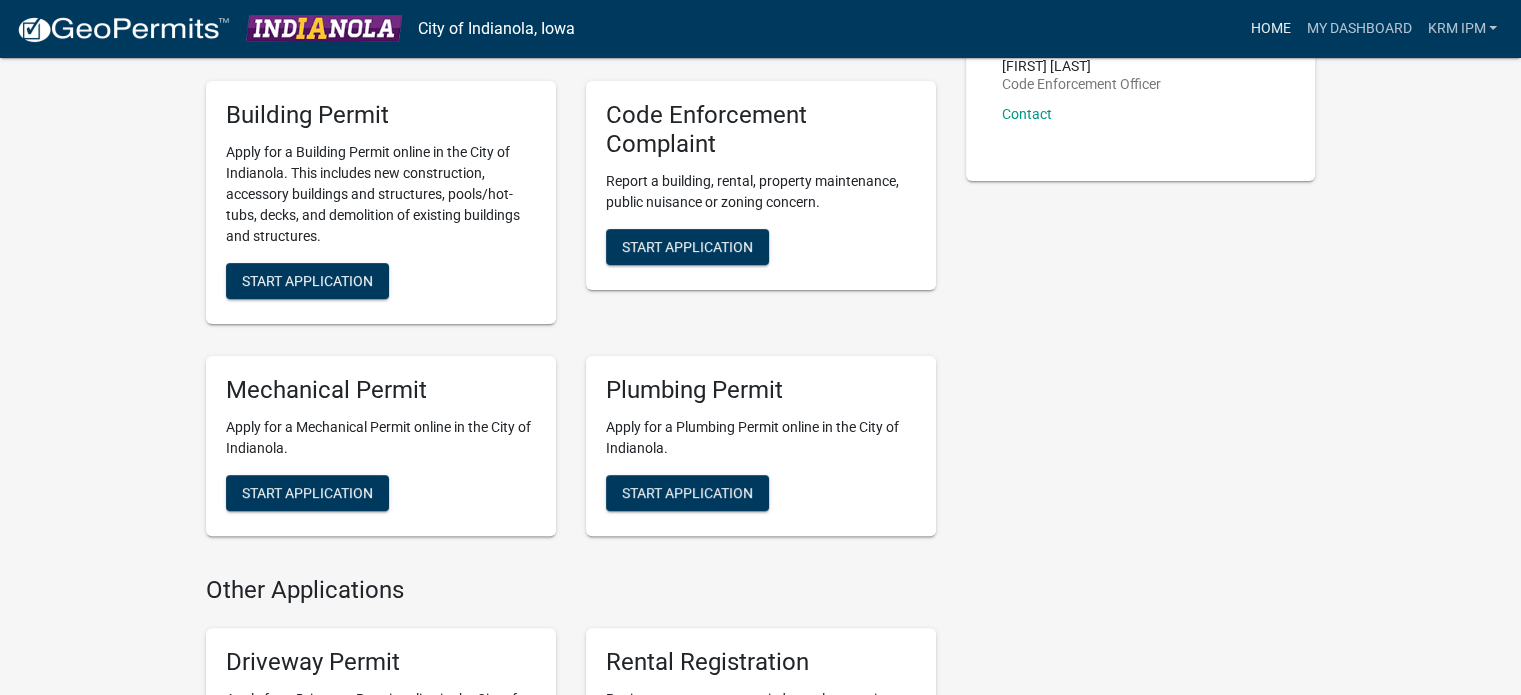 scroll, scrollTop: 0, scrollLeft: 0, axis: both 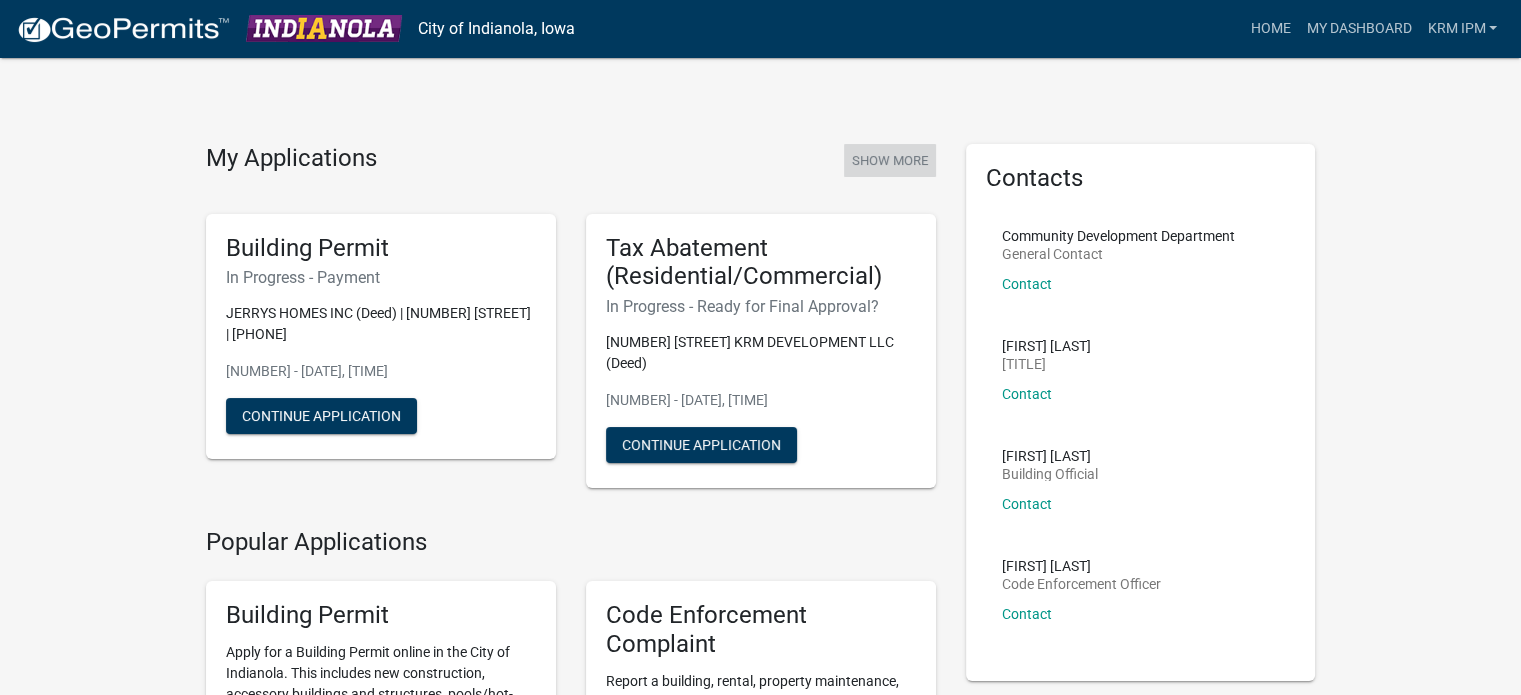 click on "Show More" 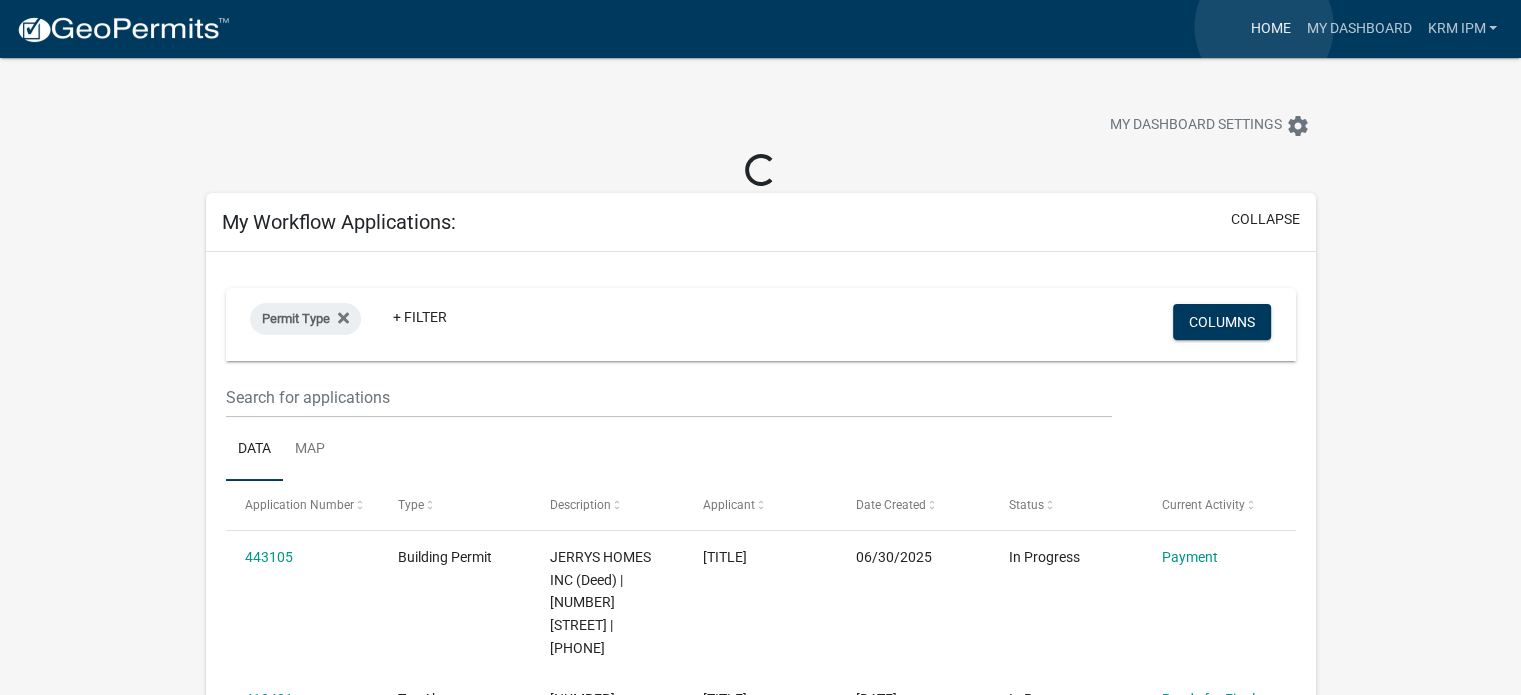 click on "Home" at bounding box center (1270, 29) 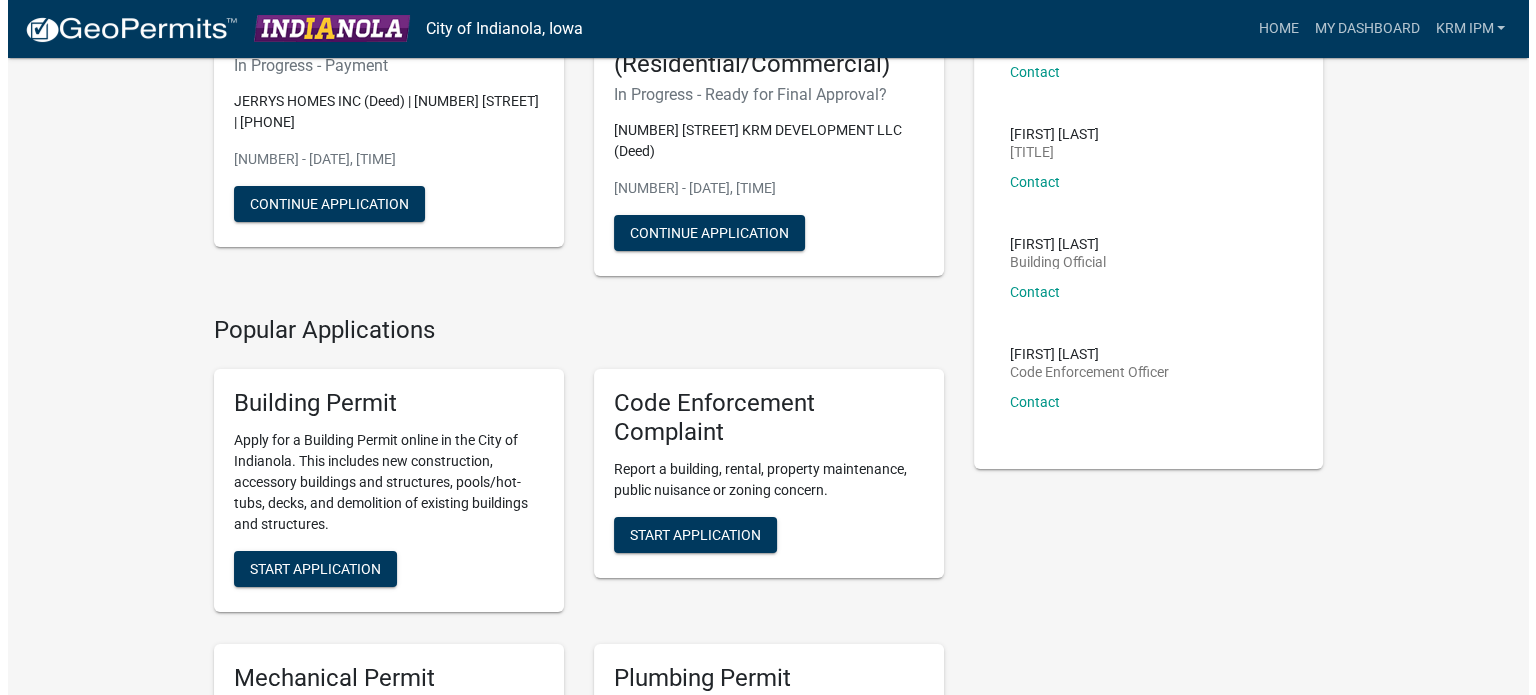 scroll, scrollTop: 0, scrollLeft: 0, axis: both 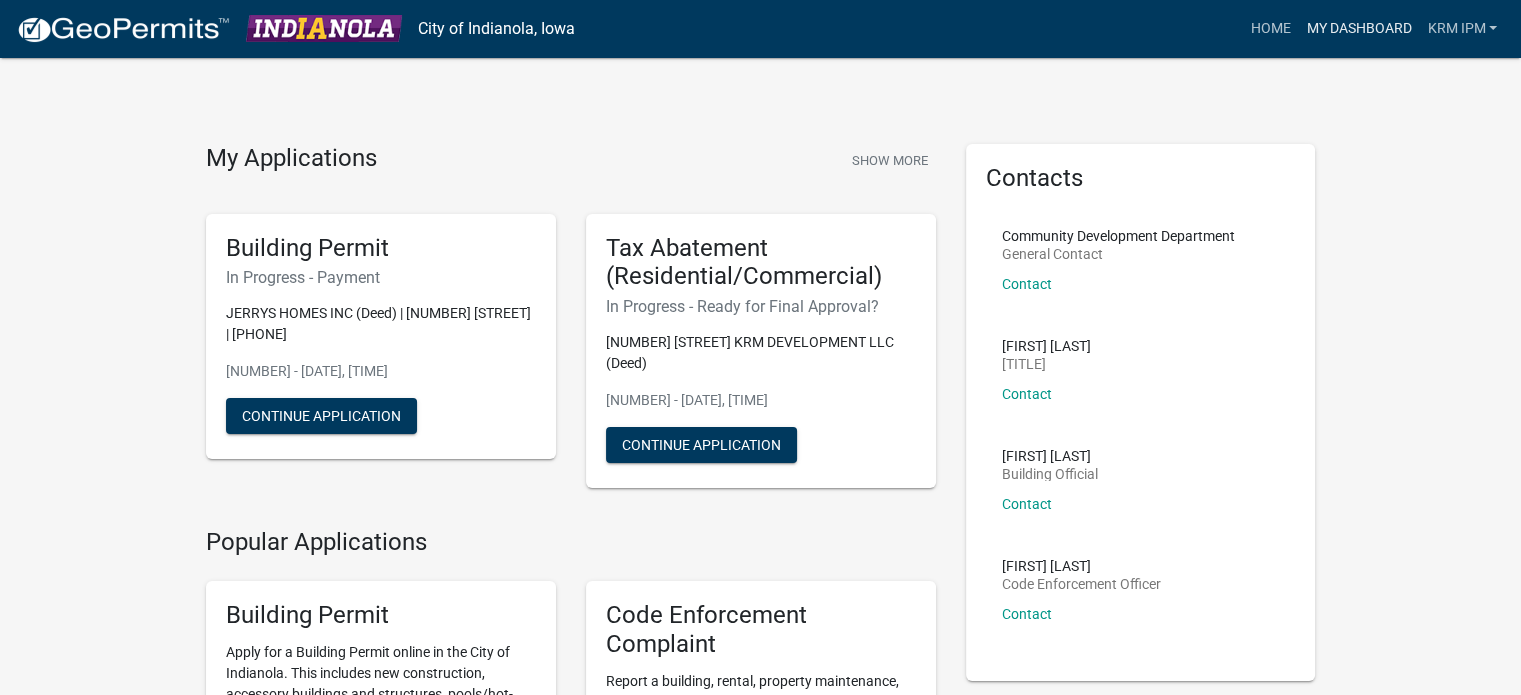 click on "My Dashboard" at bounding box center (1358, 29) 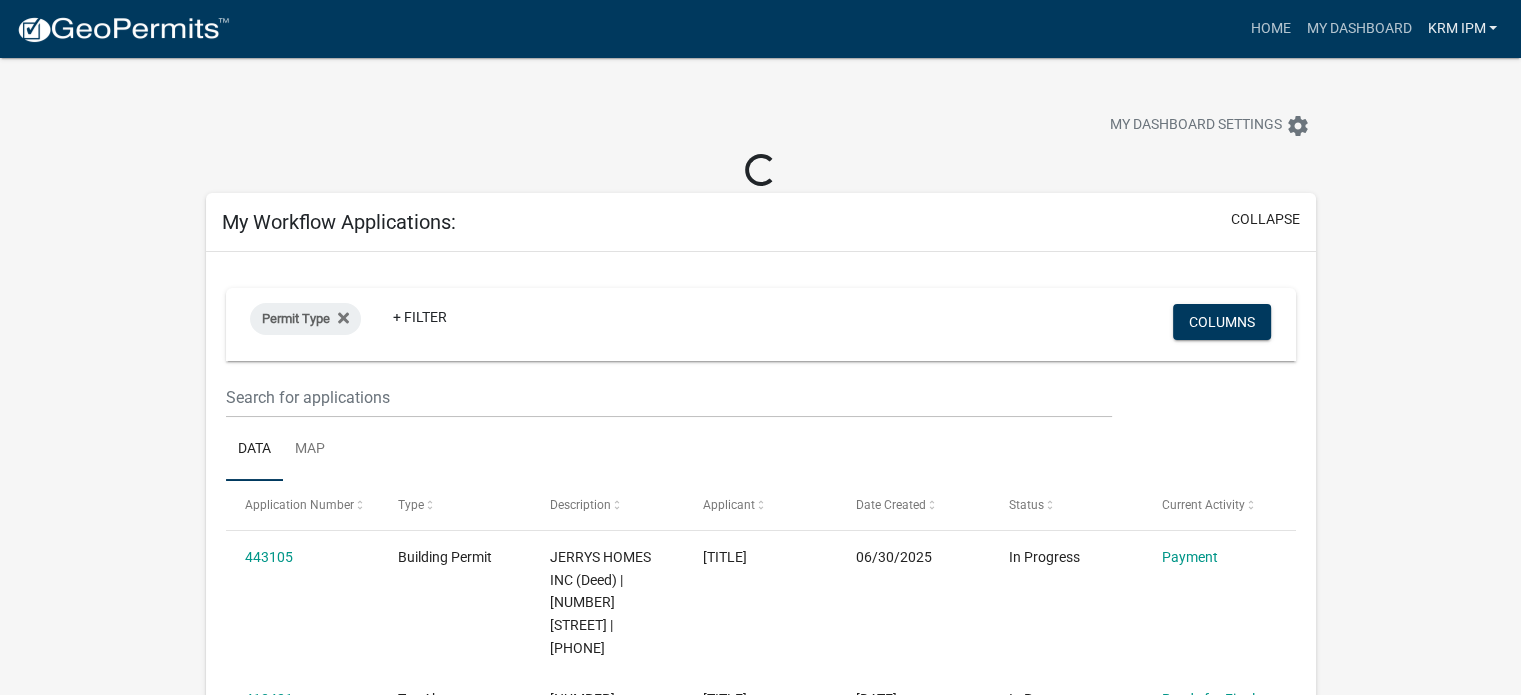 click on "KRM IPM" at bounding box center [1462, 29] 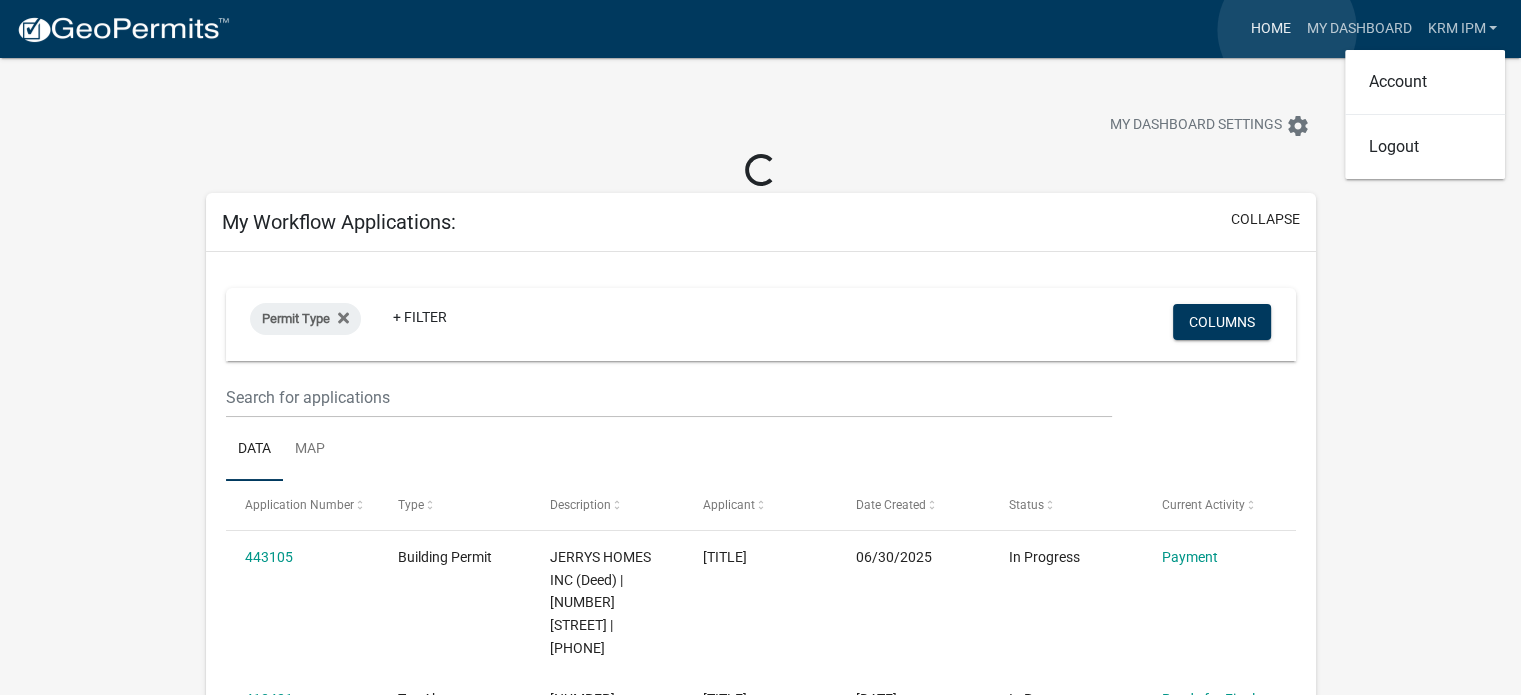 click on "Home" at bounding box center (1270, 29) 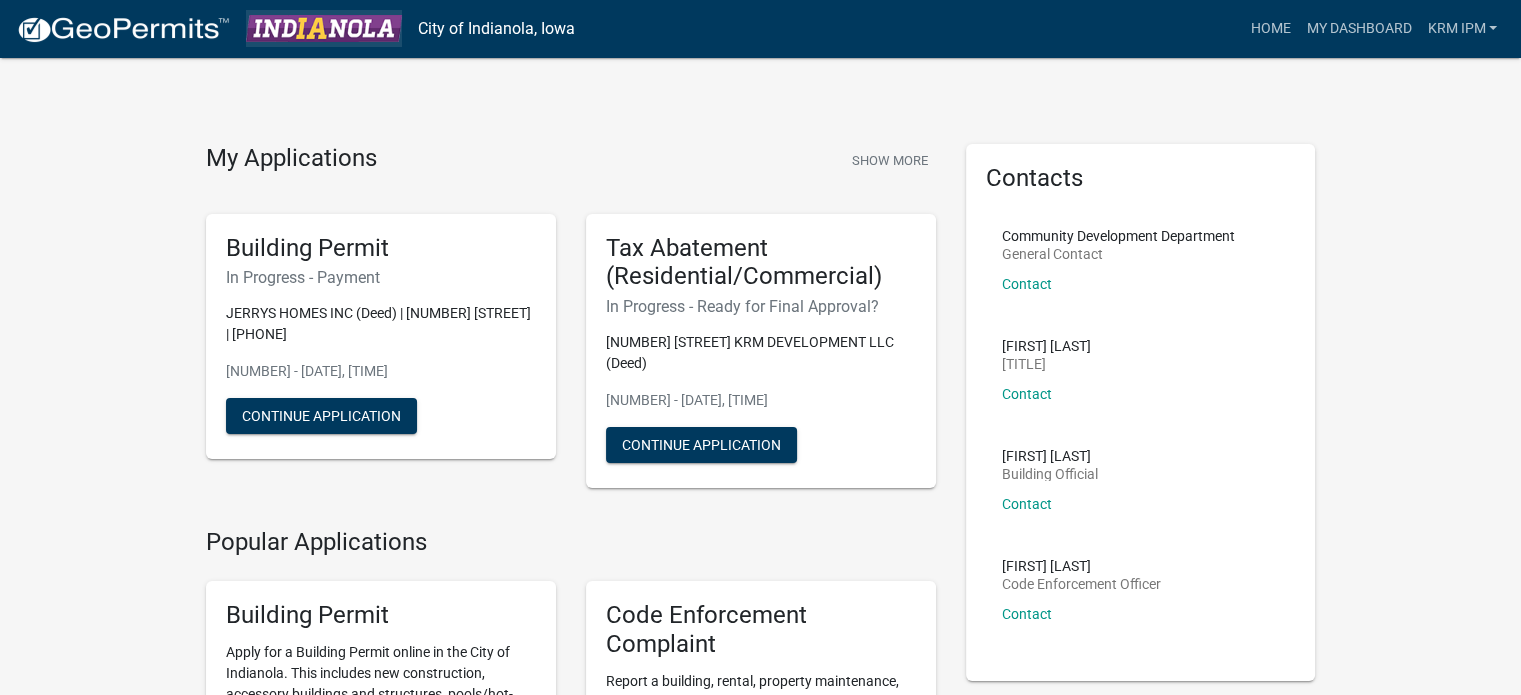 click 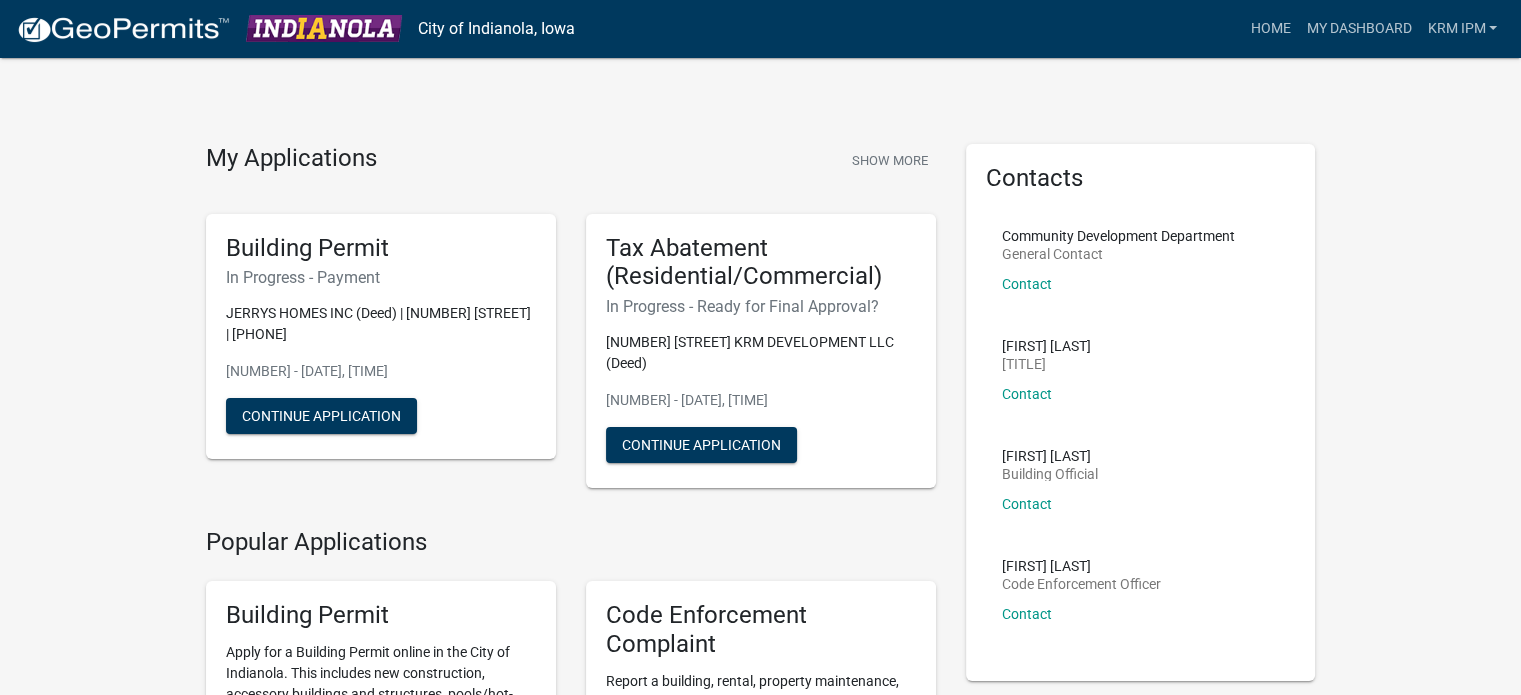 click 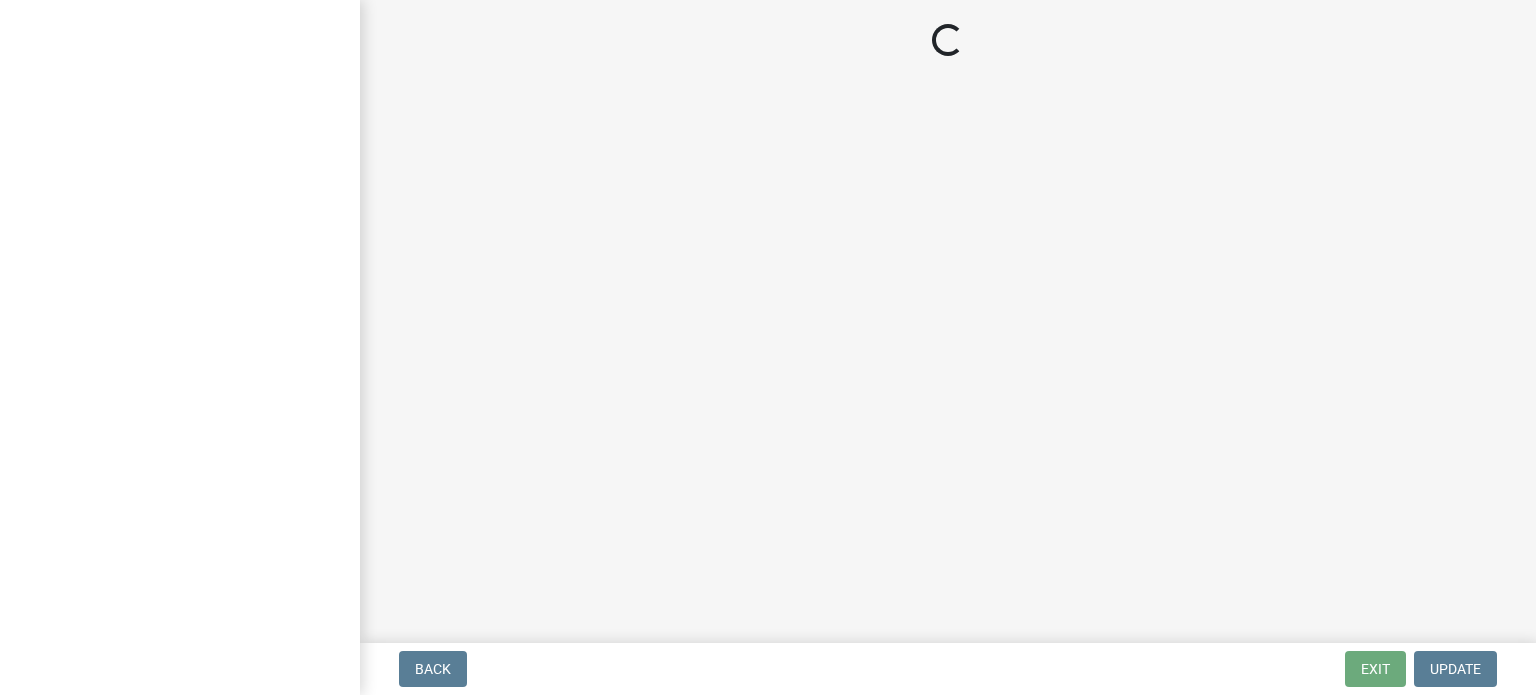 scroll, scrollTop: 0, scrollLeft: 0, axis: both 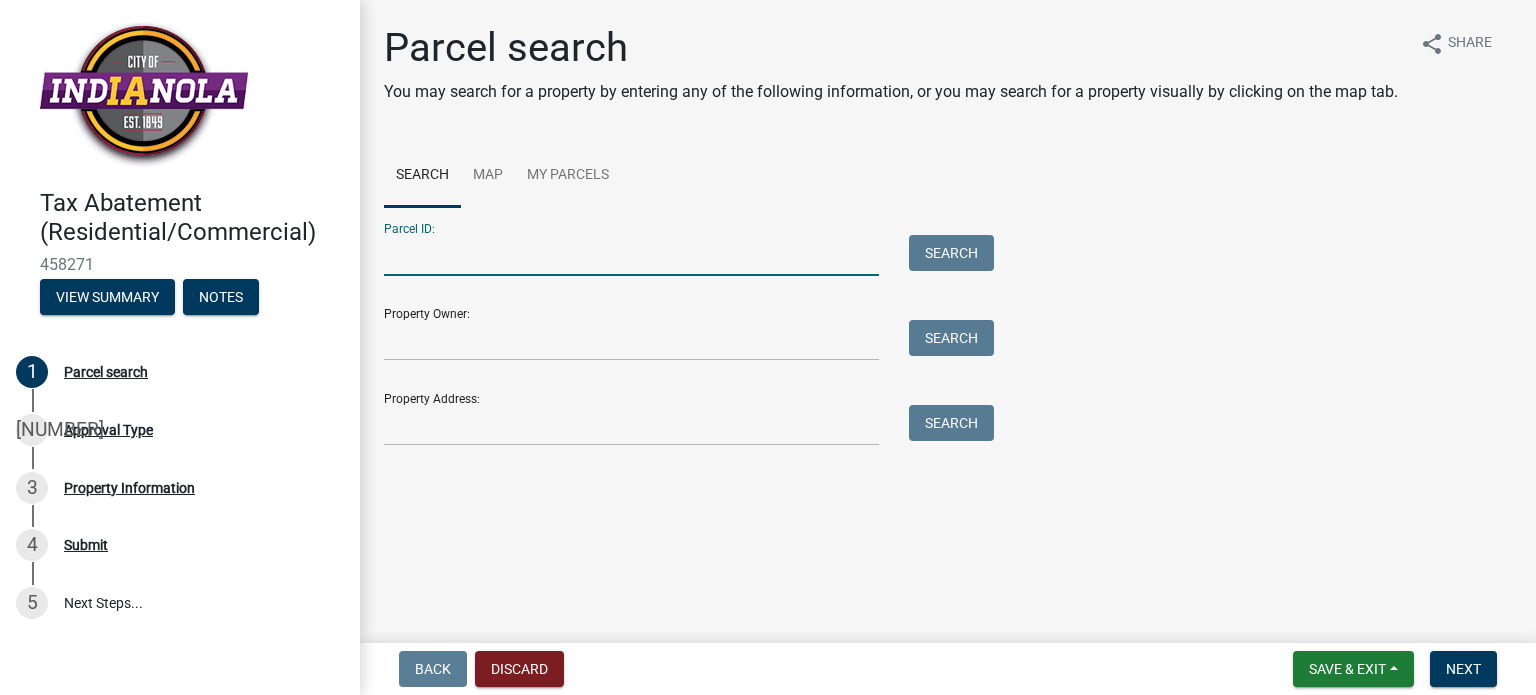 click on "Parcel ID:" at bounding box center (631, 255) 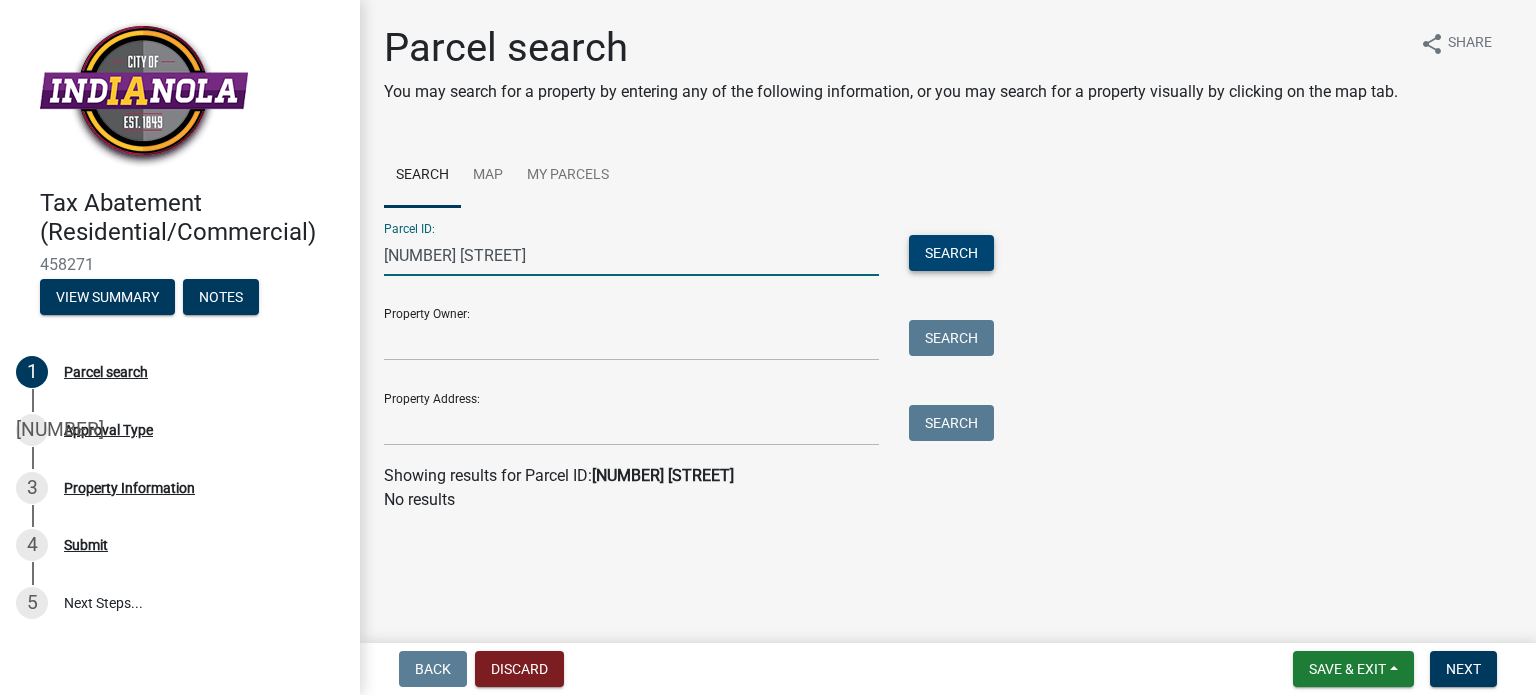 type on "[NUMBER] [STREET]" 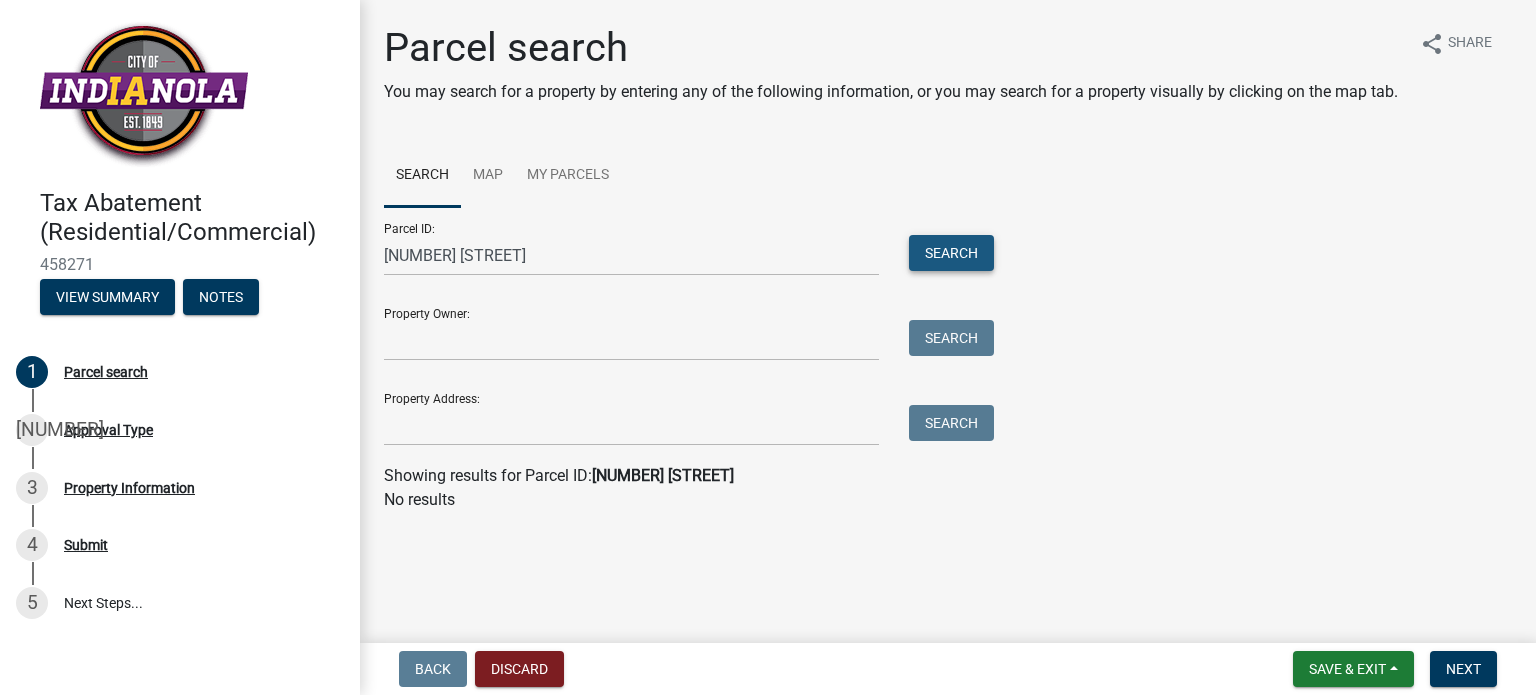 click on "Search" at bounding box center (951, 253) 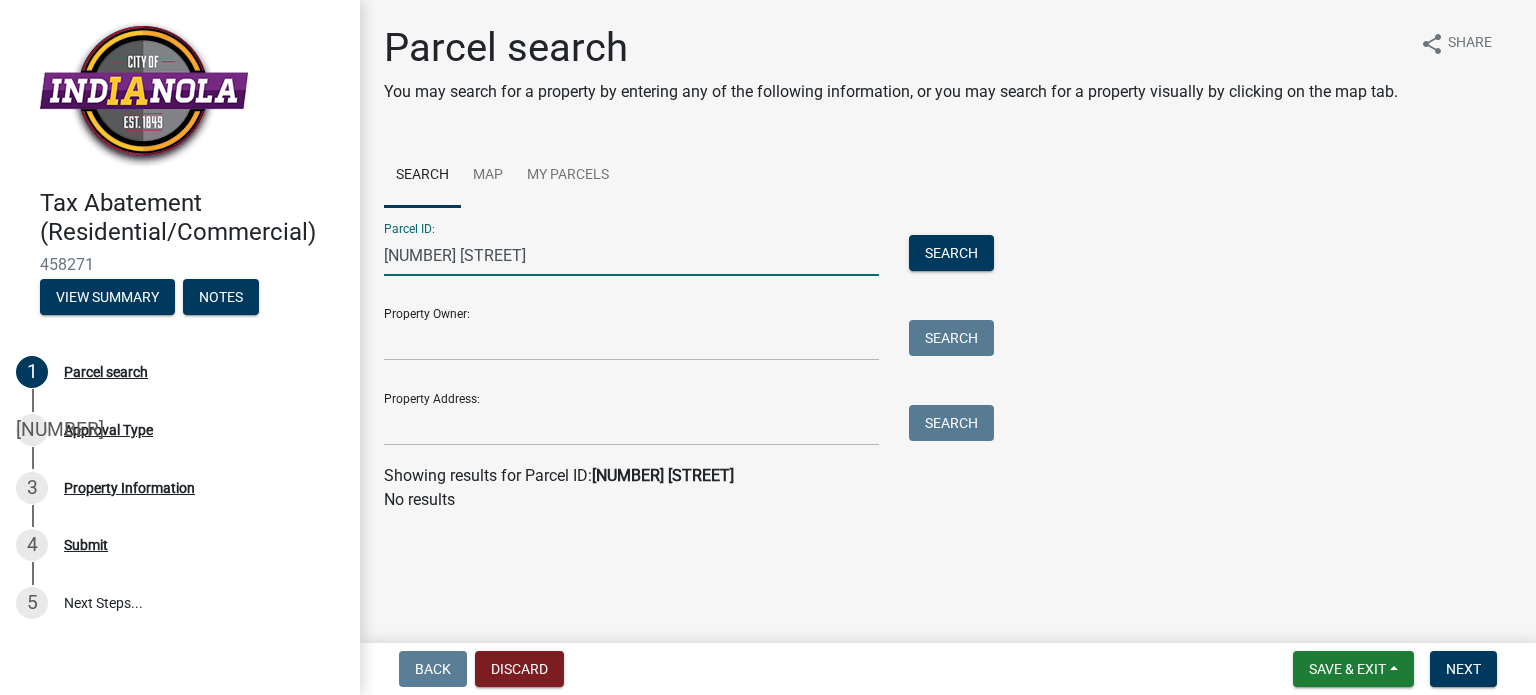 drag, startPoint x: 481, startPoint y: 248, endPoint x: 362, endPoint y: 256, distance: 119.26861 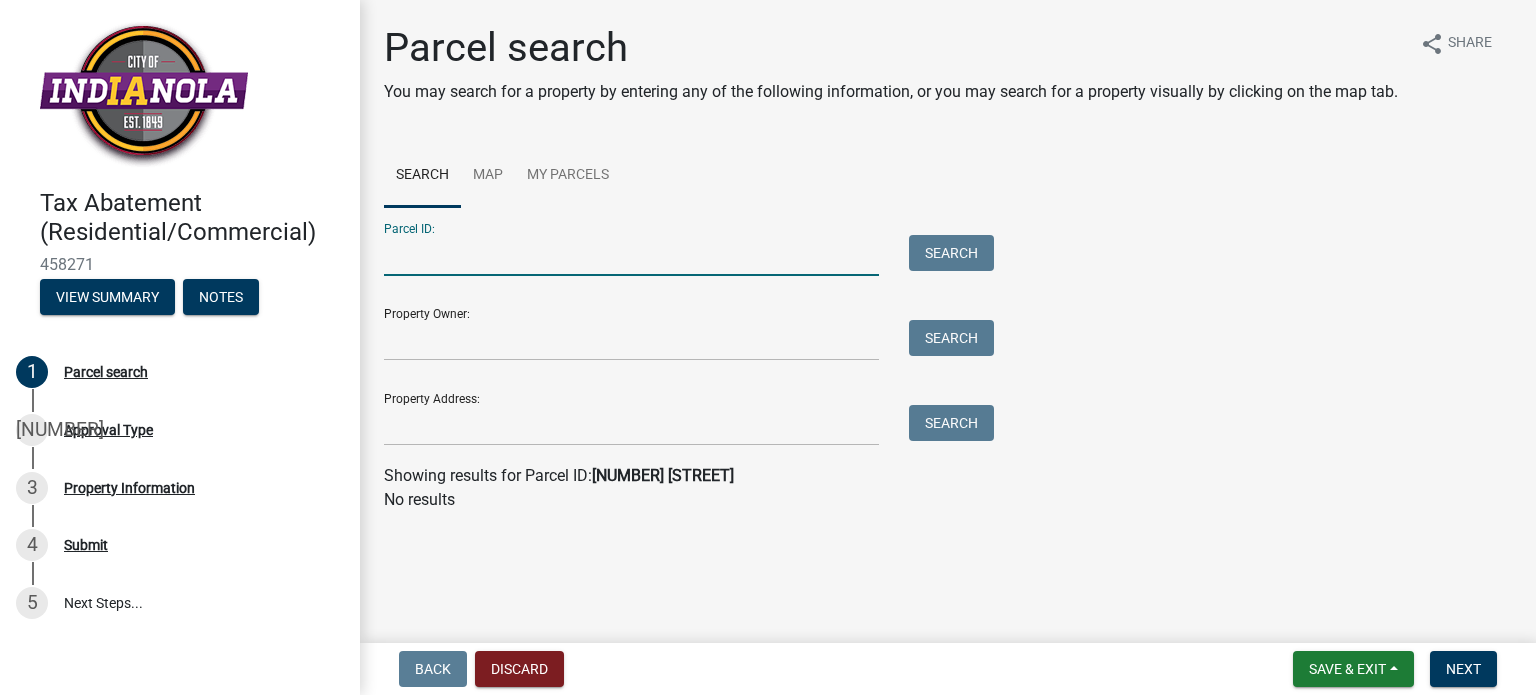 type 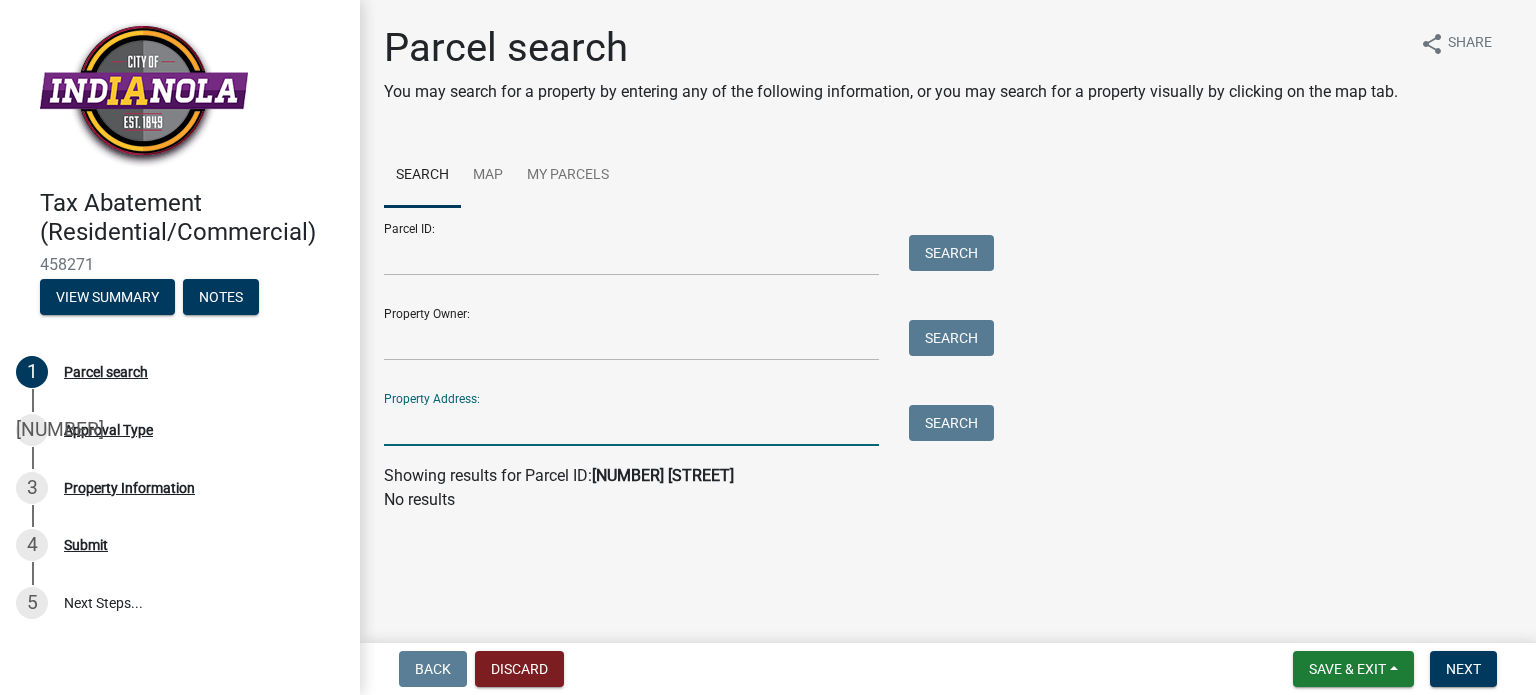 click on "Property Address:" at bounding box center [631, 425] 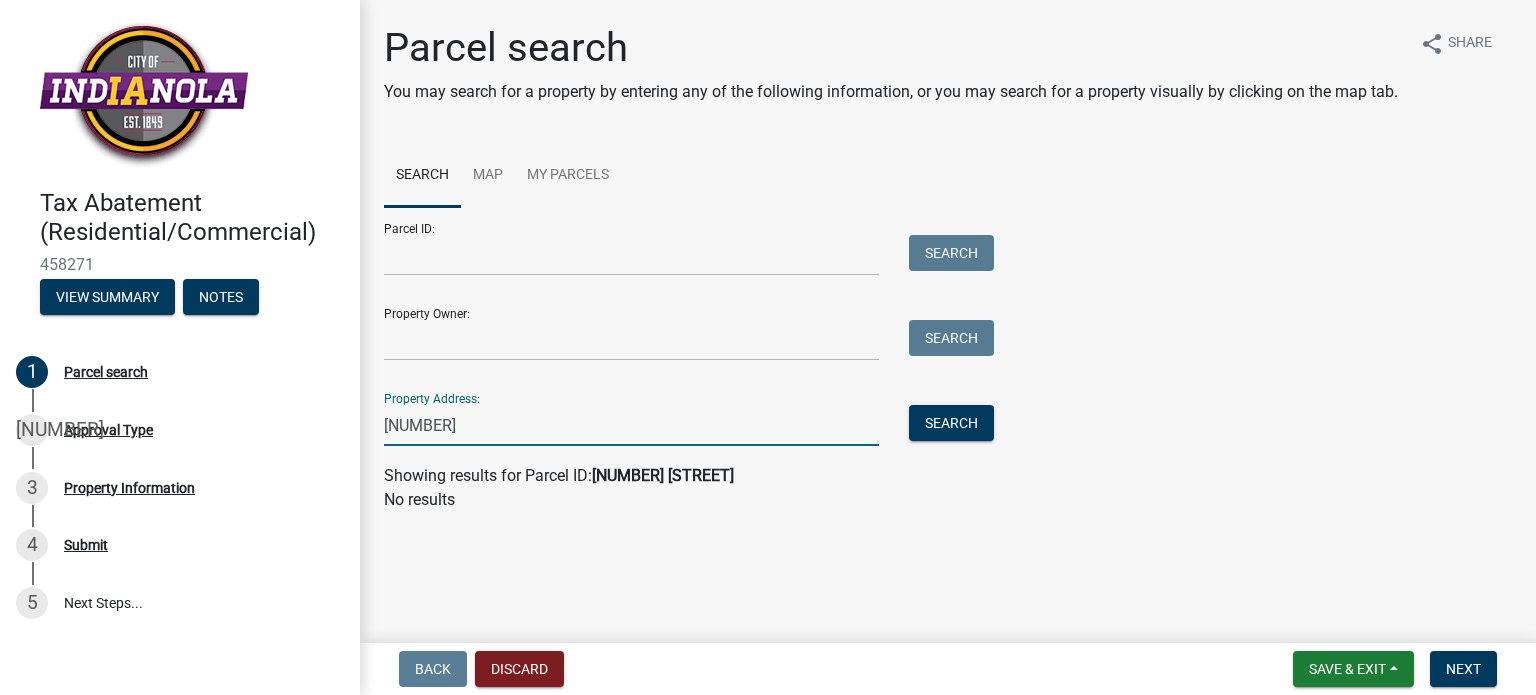 type on "[NUMBER] [STREET]" 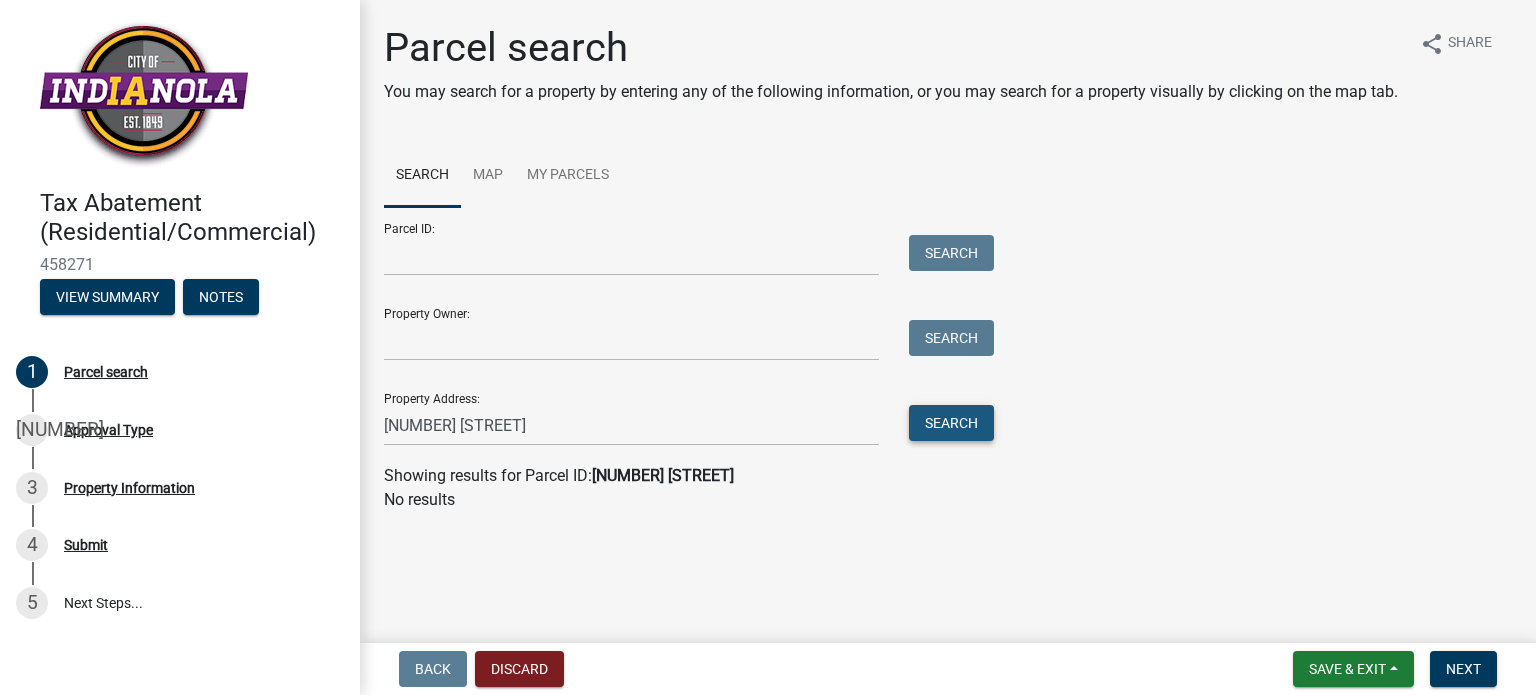 click on "Search" at bounding box center (951, 423) 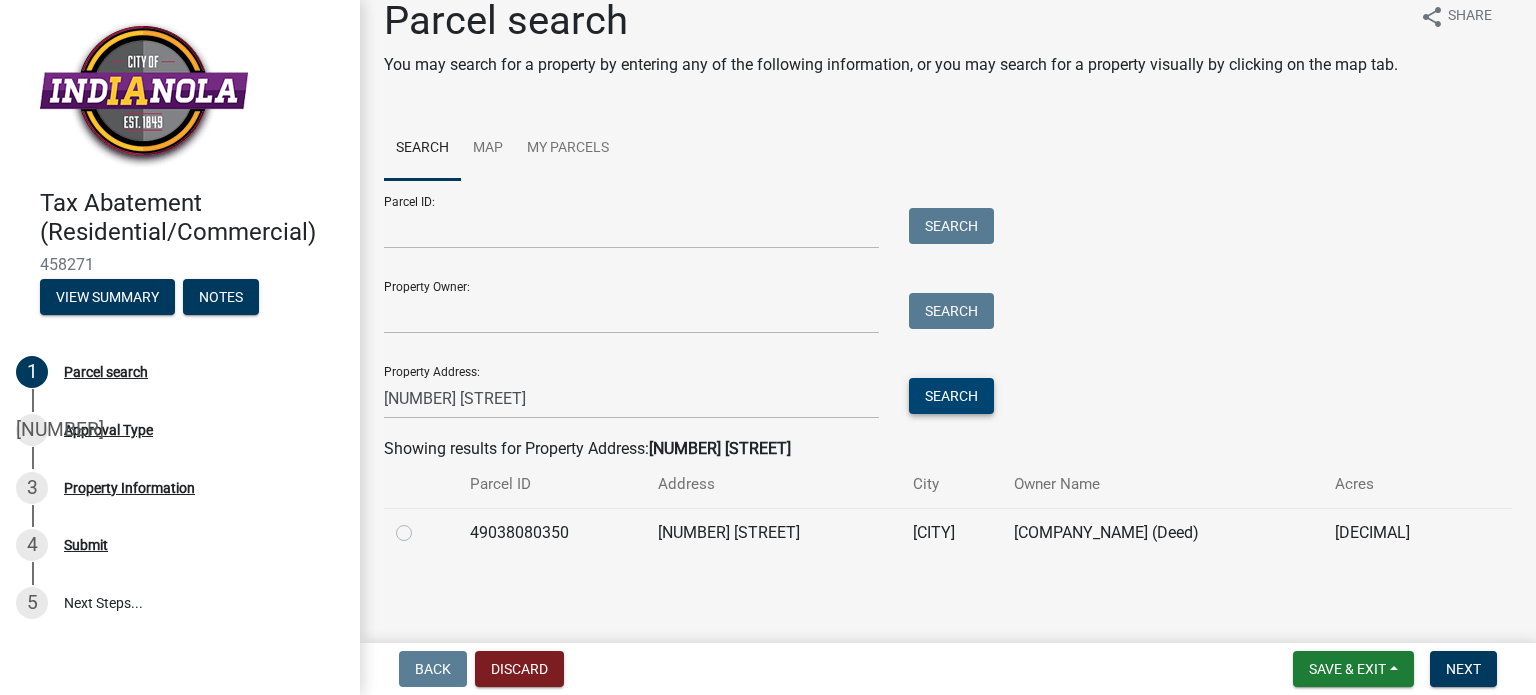 scroll, scrollTop: 50, scrollLeft: 0, axis: vertical 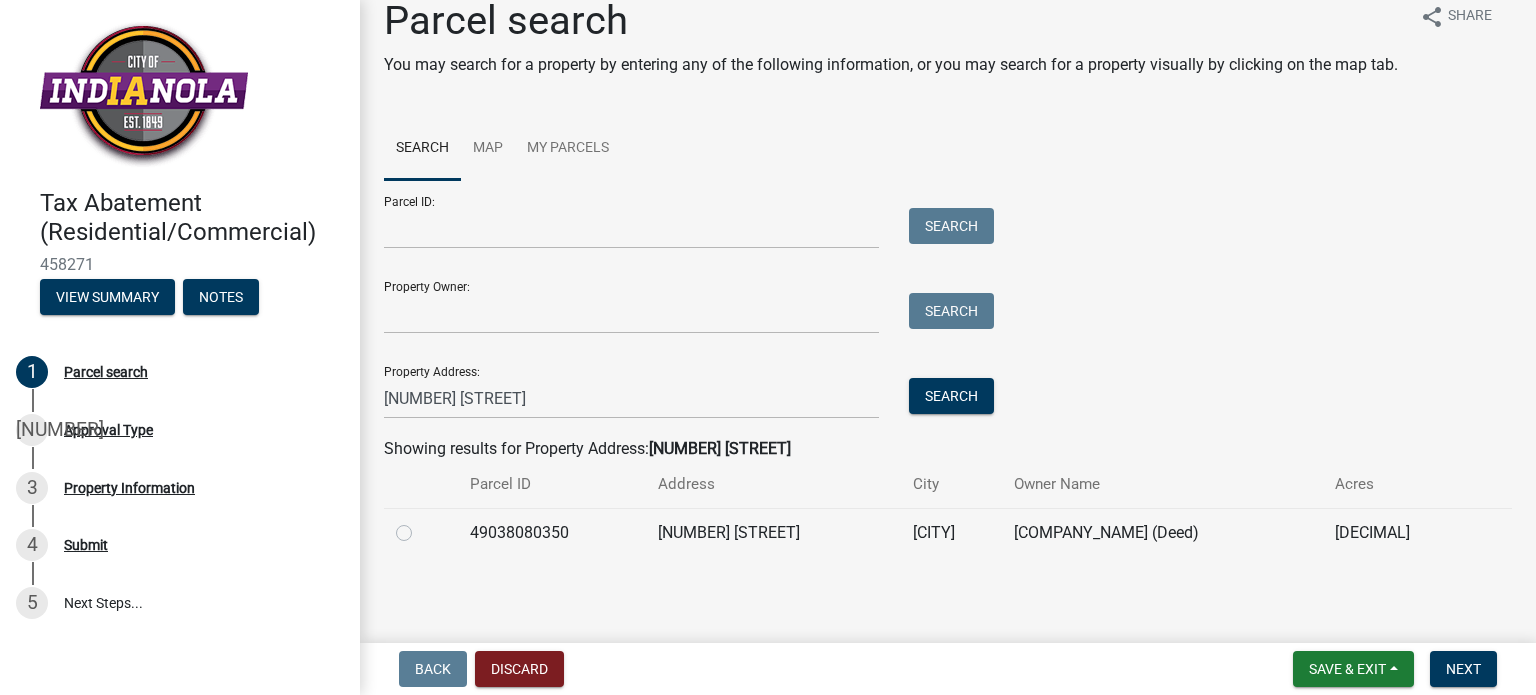 click 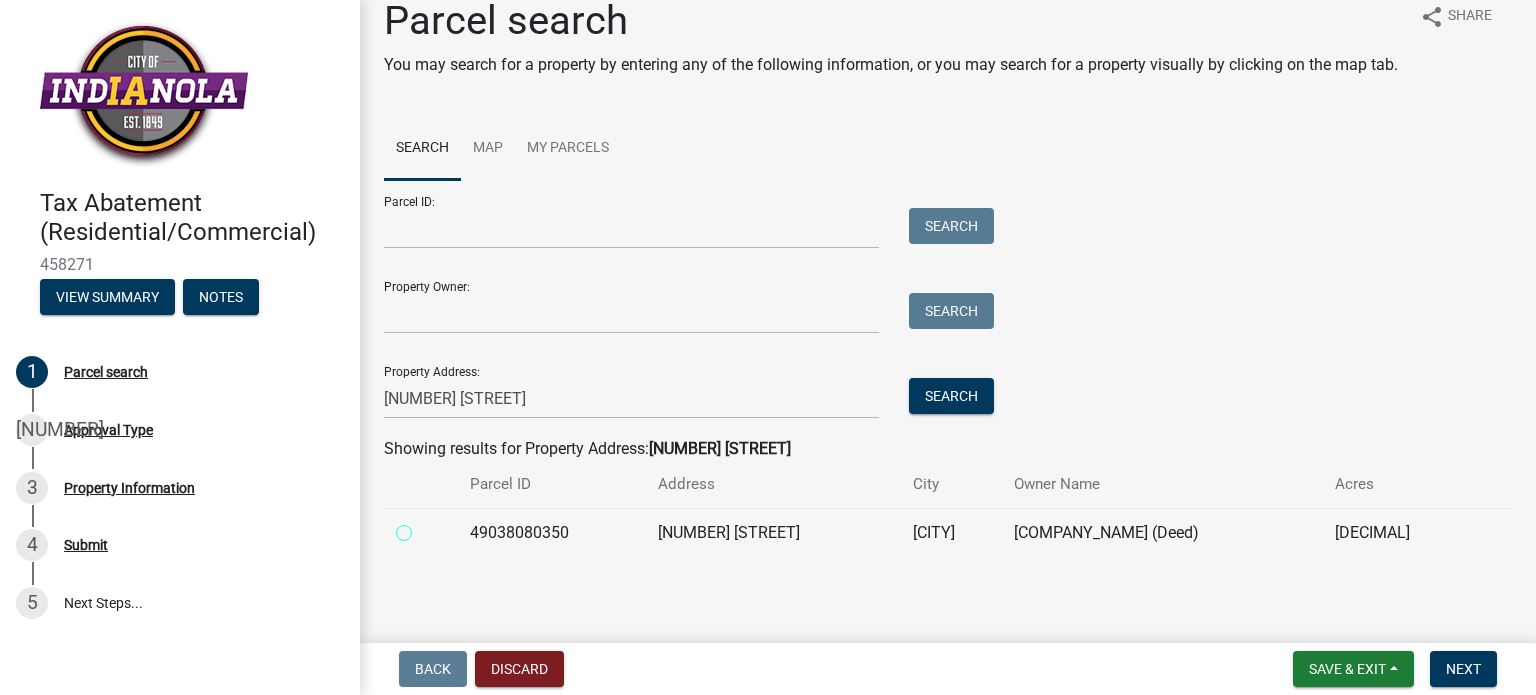 click at bounding box center (426, 527) 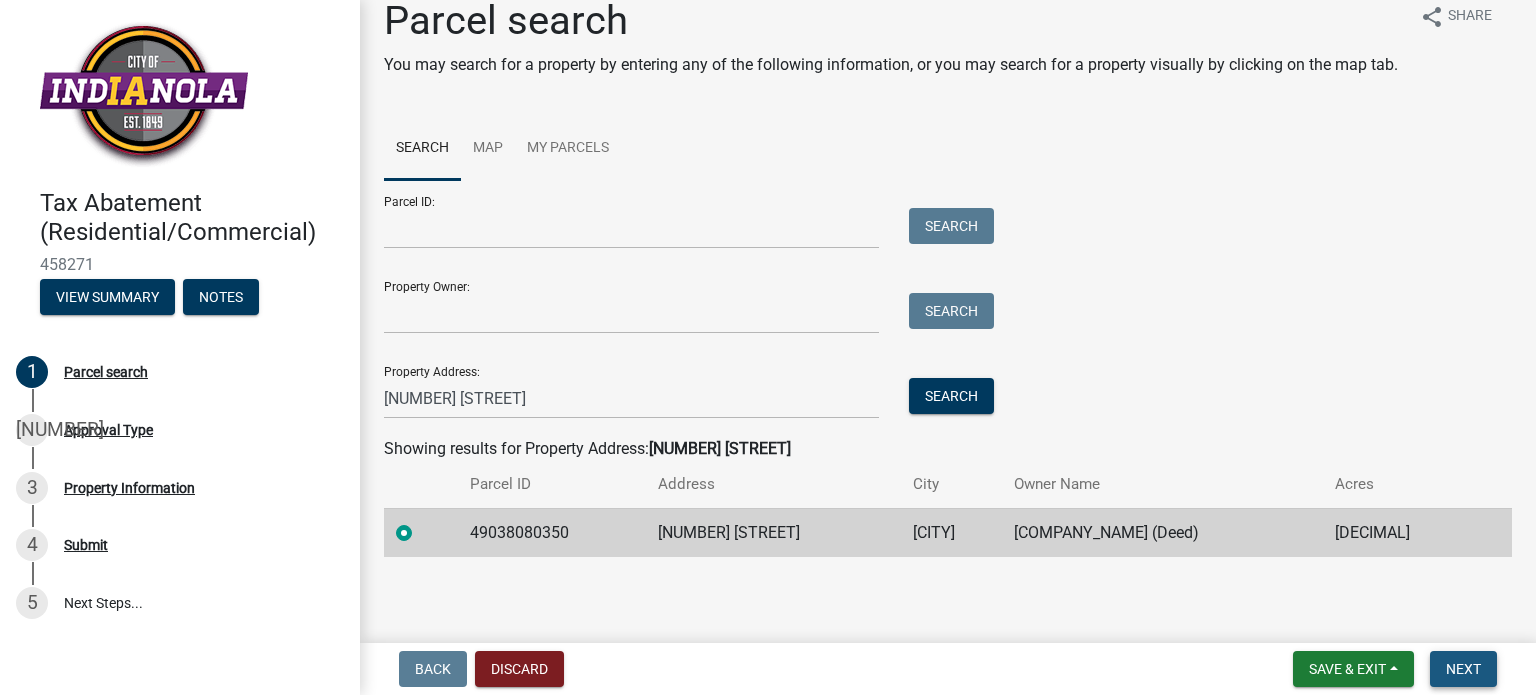 click on "Next" at bounding box center [1463, 669] 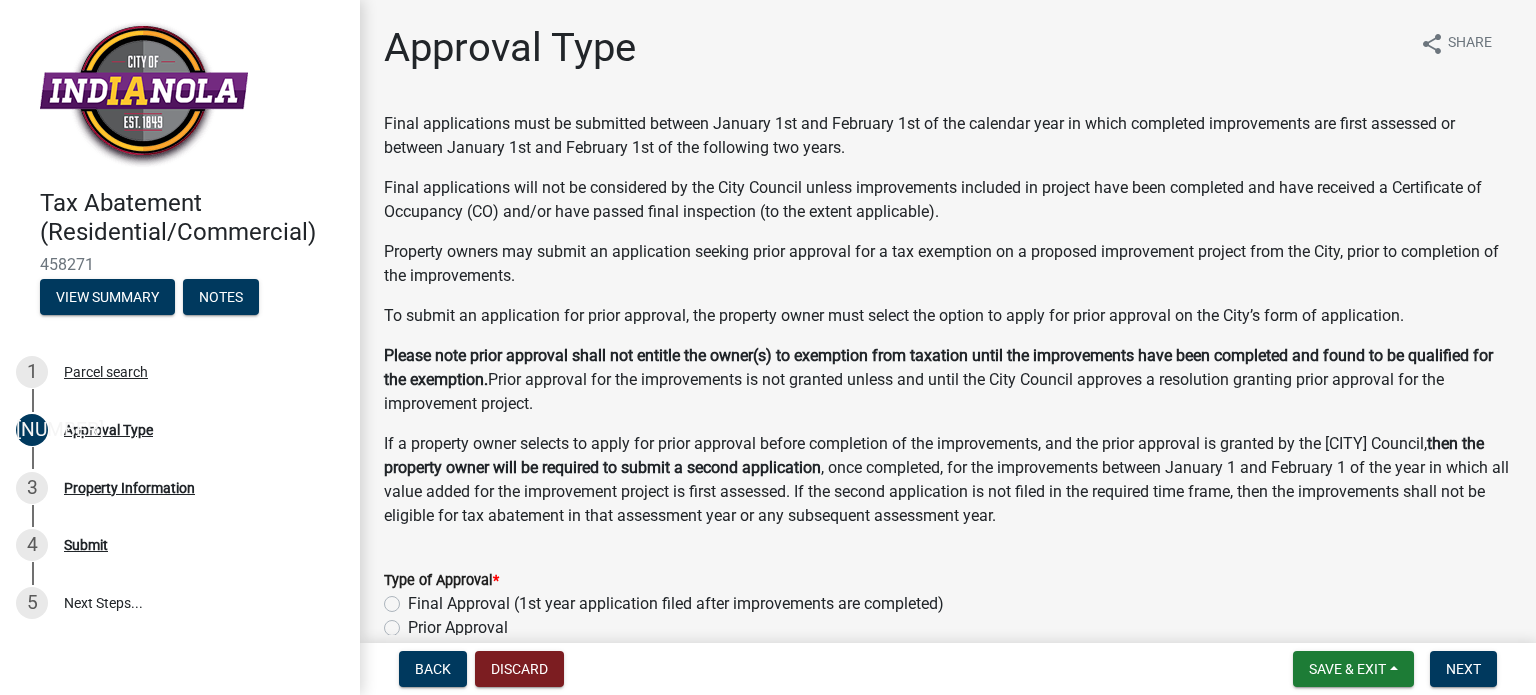 scroll, scrollTop: 100, scrollLeft: 0, axis: vertical 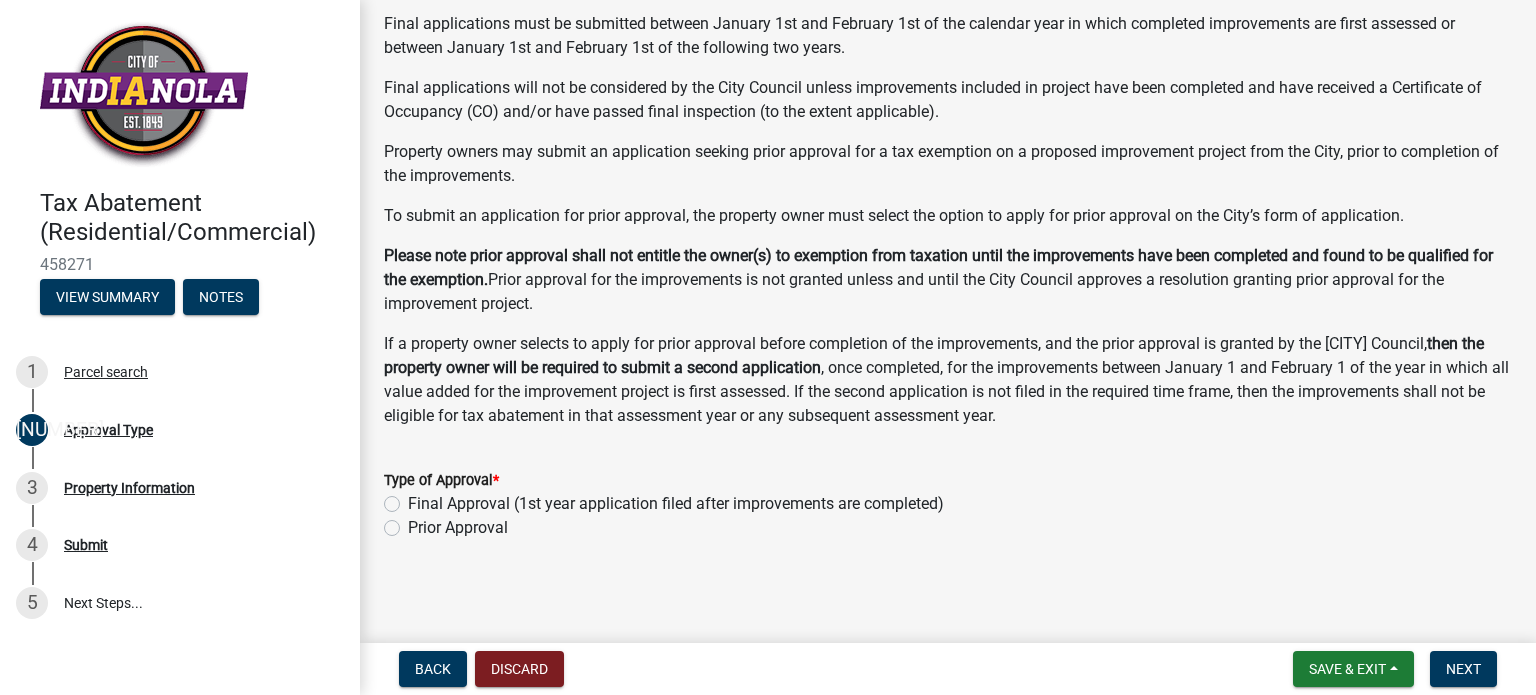 click on "Prior Approval" 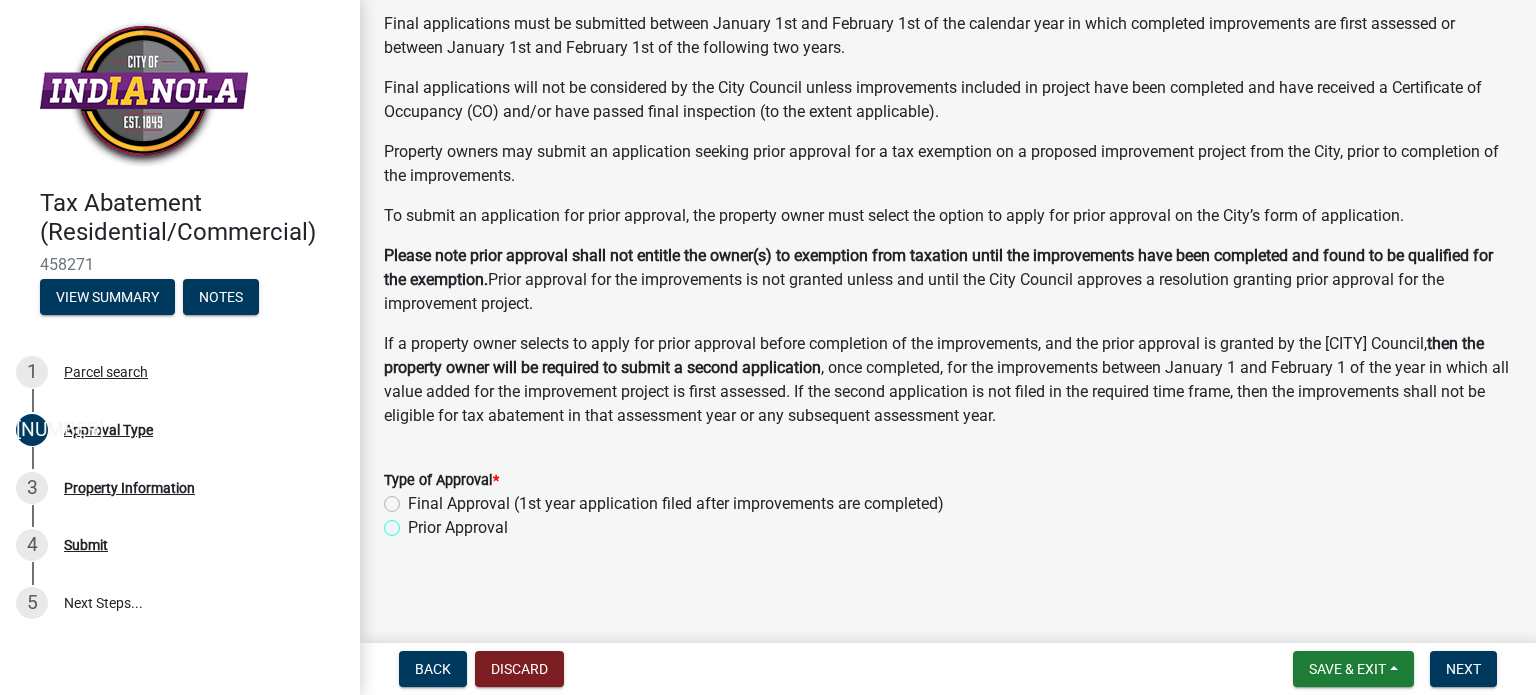 click on "Prior Approval" at bounding box center (414, 522) 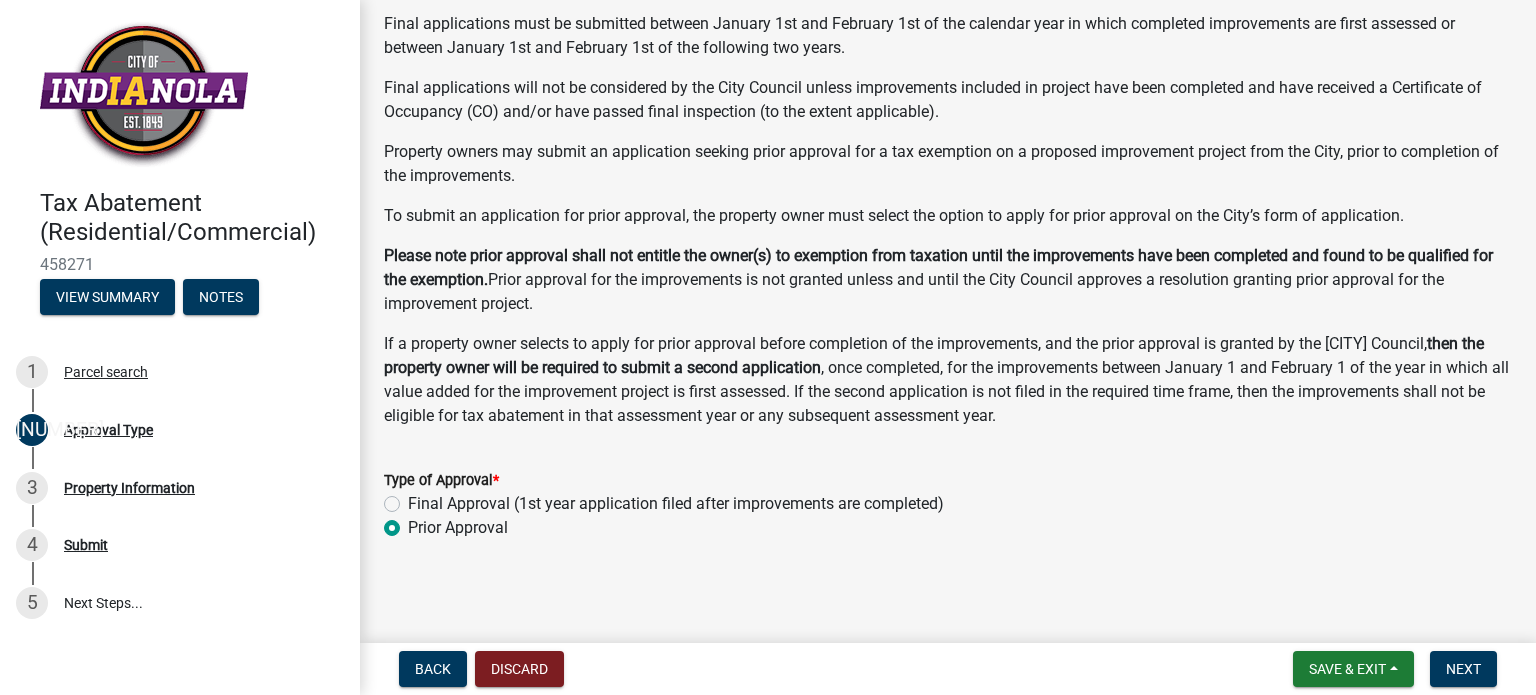 radio on "true" 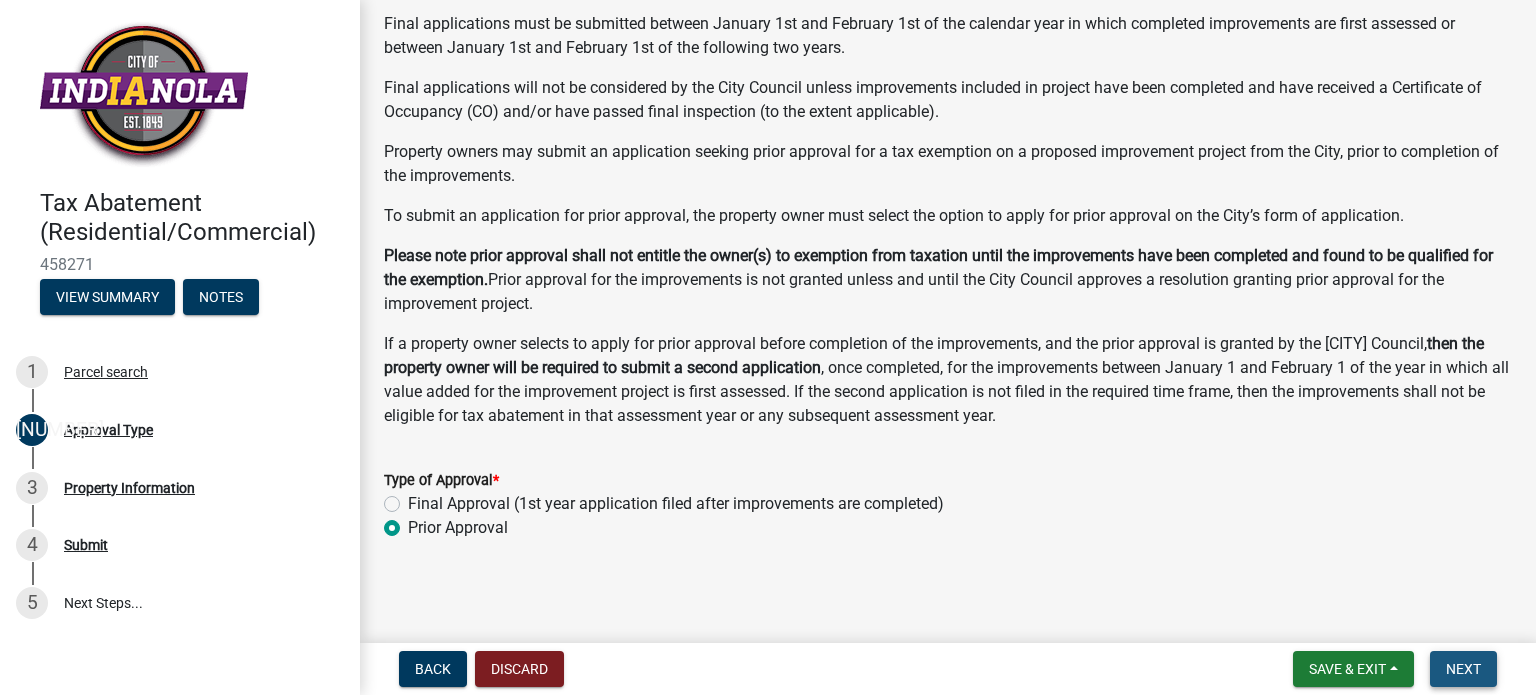 click on "Next" at bounding box center [1463, 669] 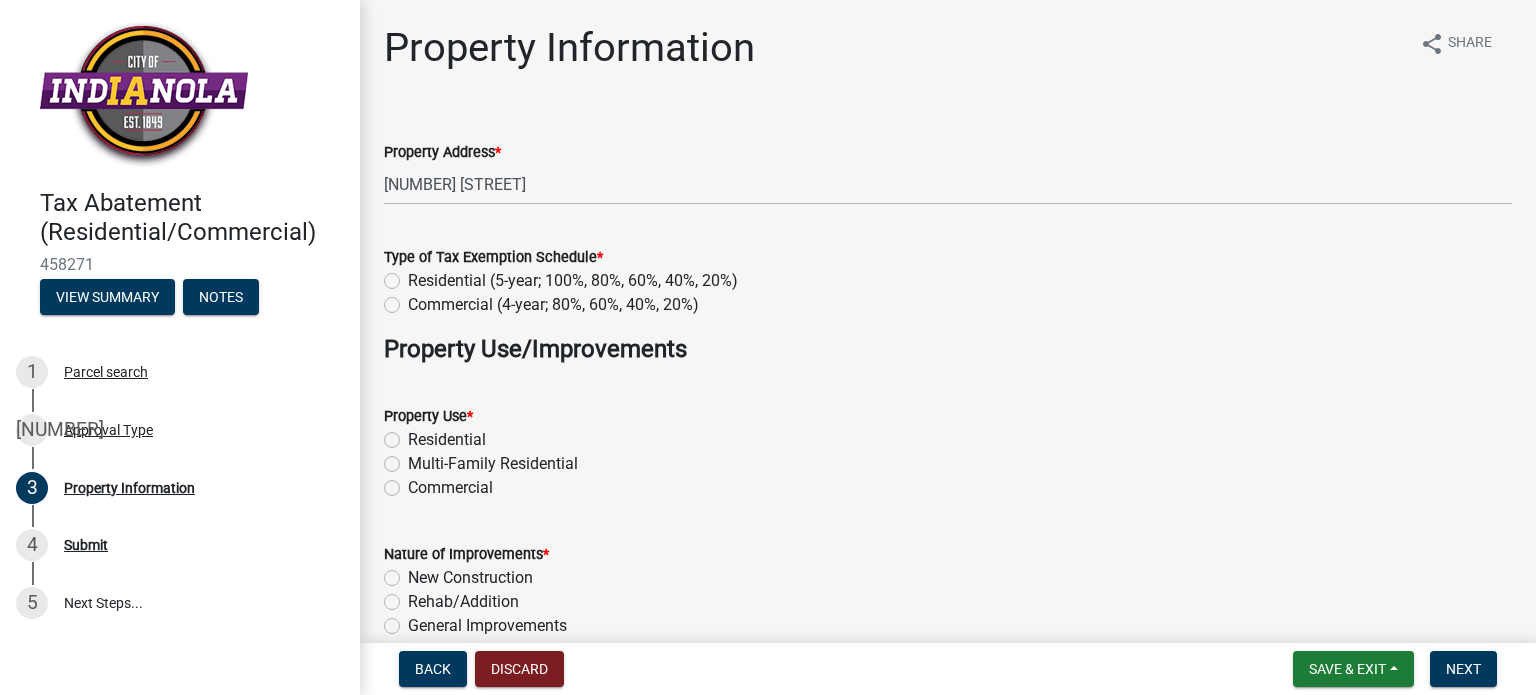 click on "Residential (5-year; 100%, 80%, 60%, 40%, 20%)" 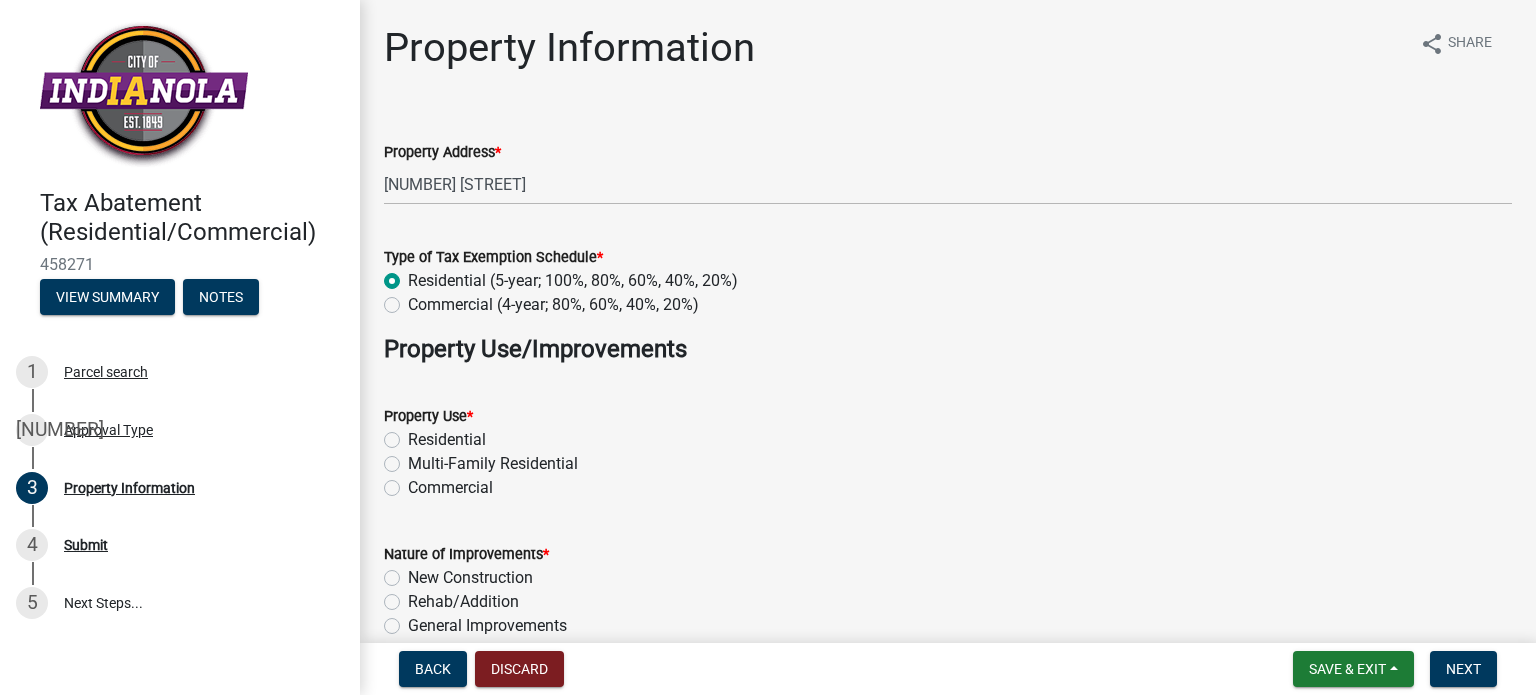 radio on "true" 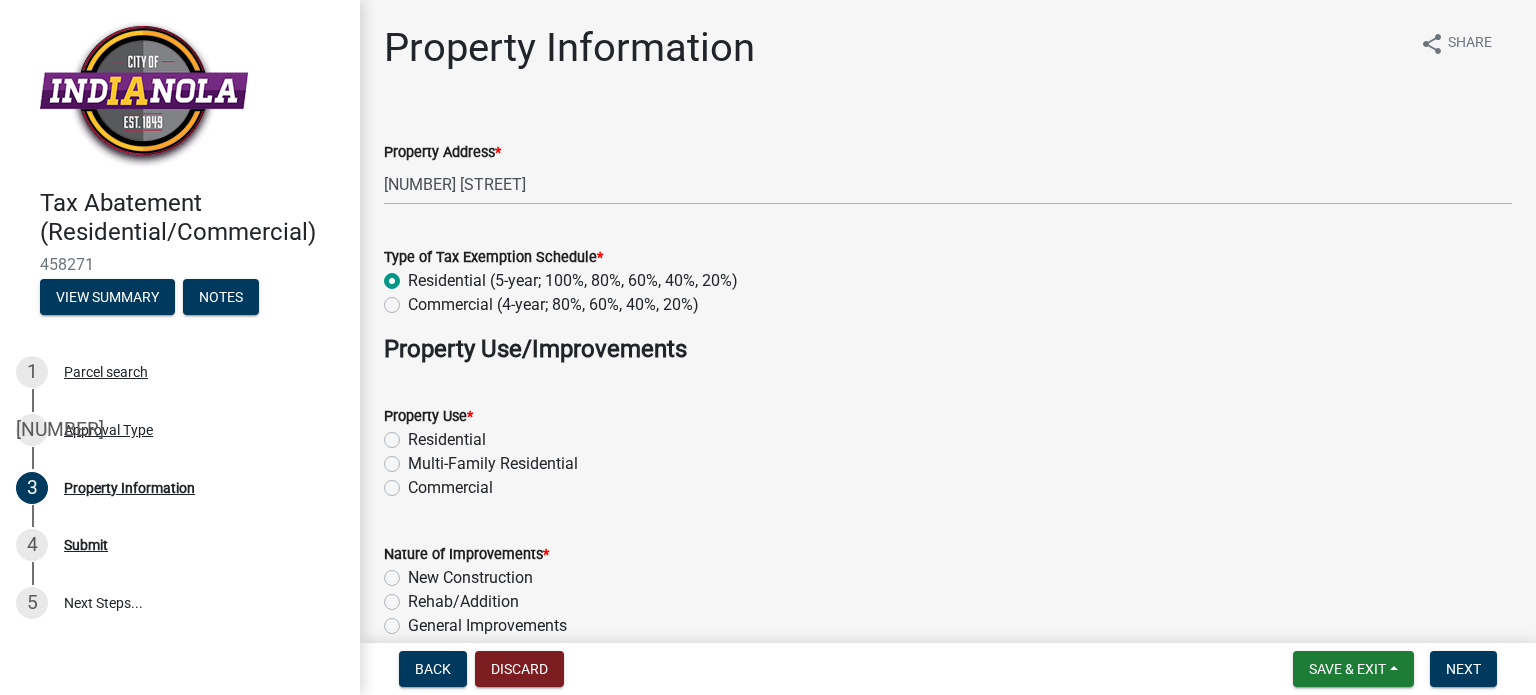 click on "Residential" 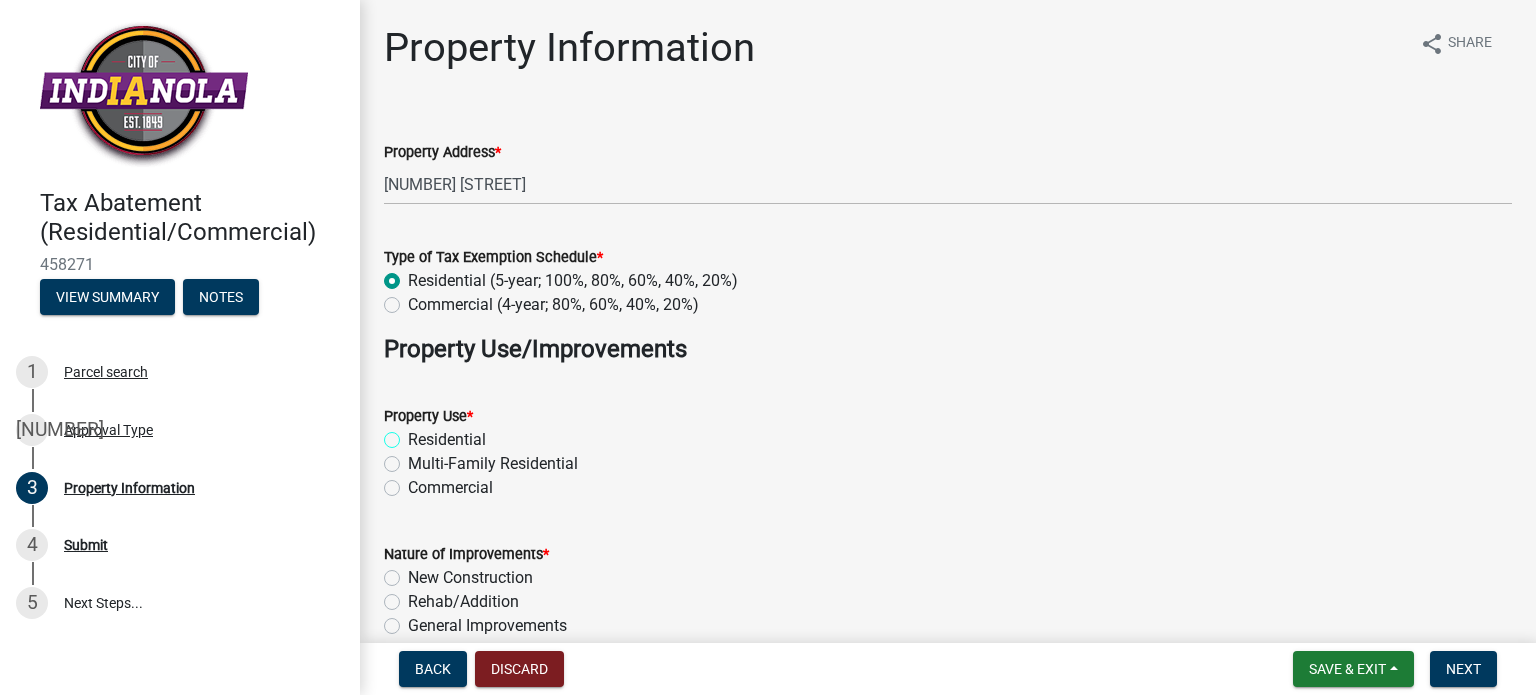click on "Residential" at bounding box center (414, 434) 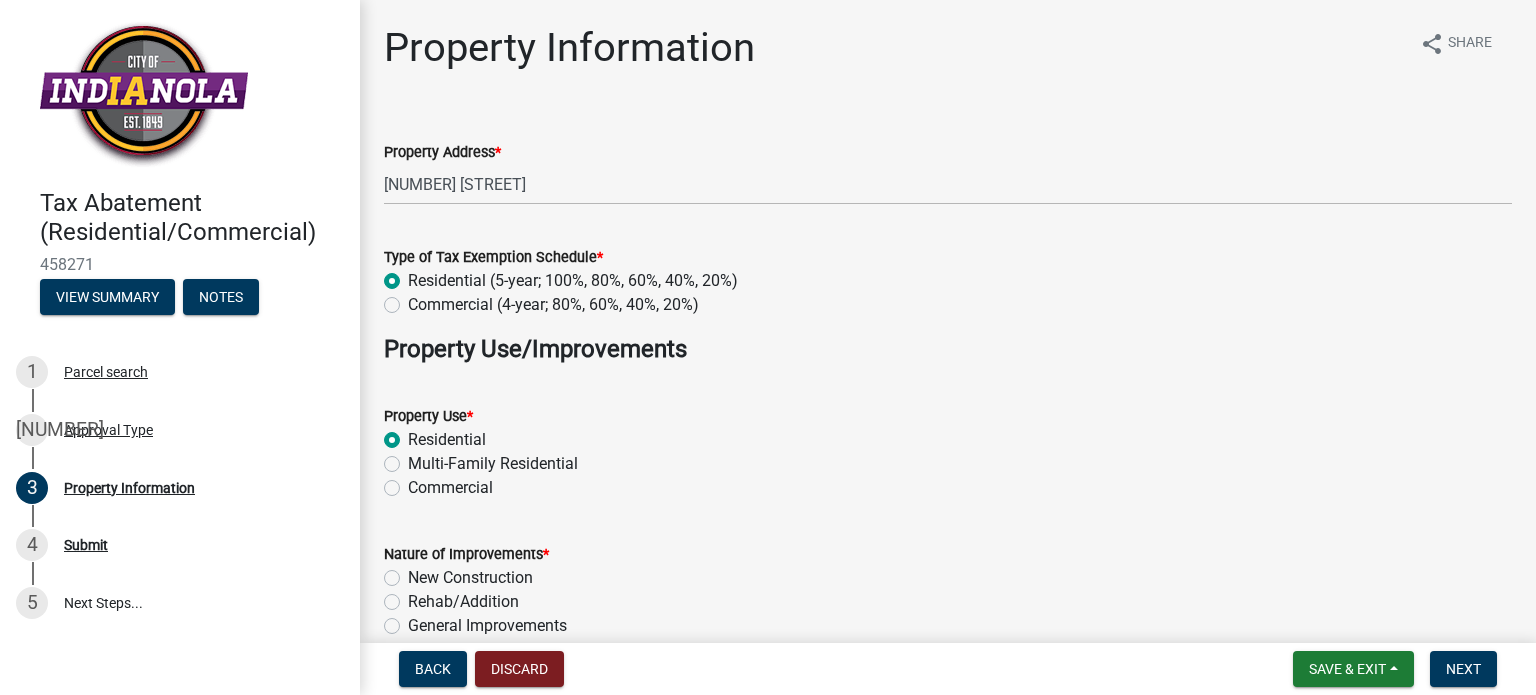 radio on "true" 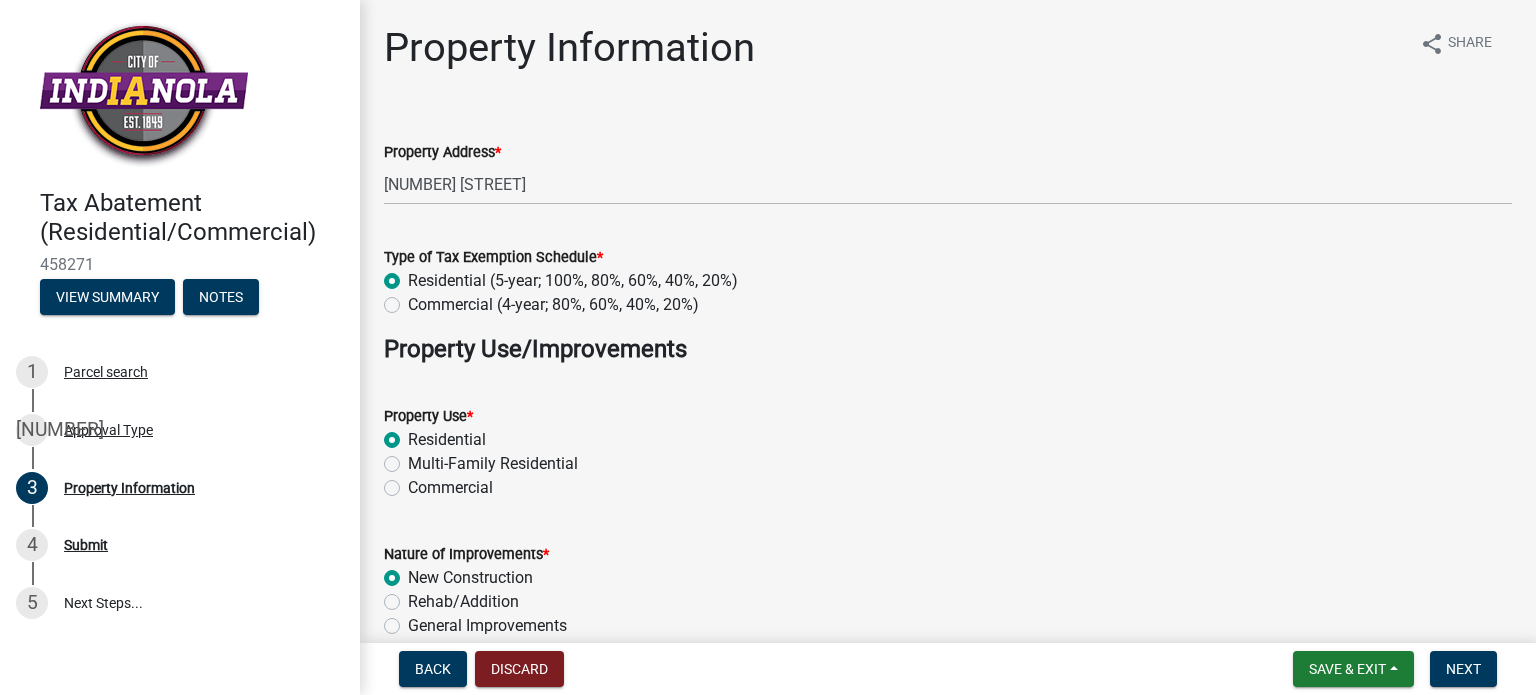 radio on "true" 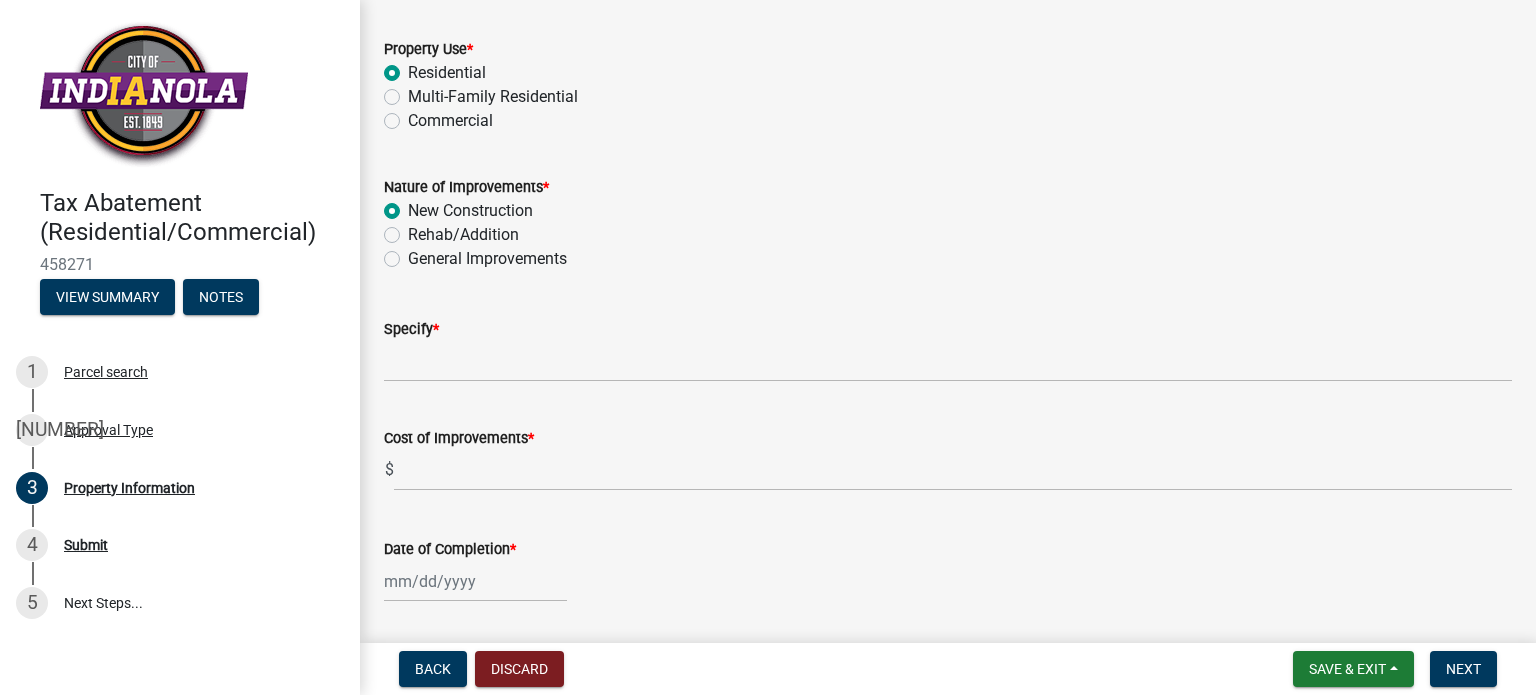 scroll, scrollTop: 400, scrollLeft: 0, axis: vertical 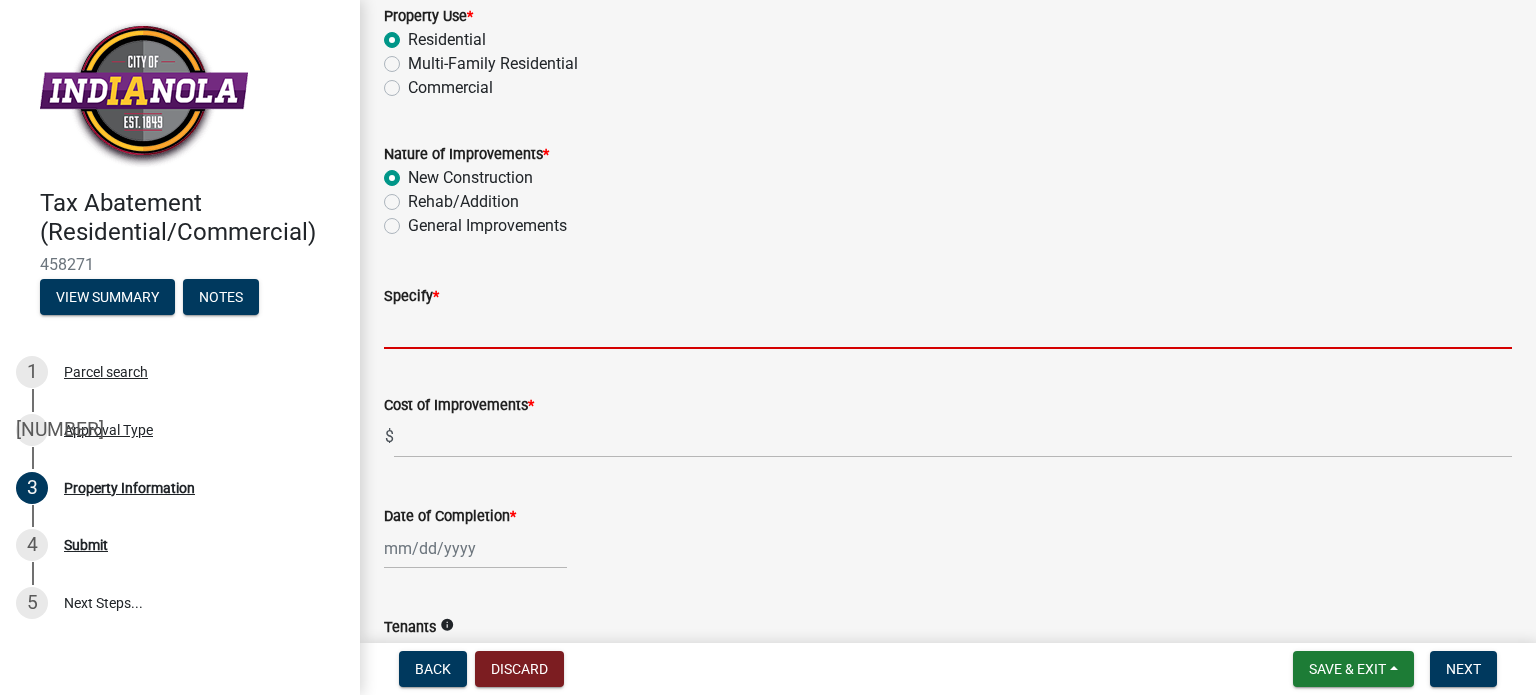 click on "Specify  *" at bounding box center [948, 328] 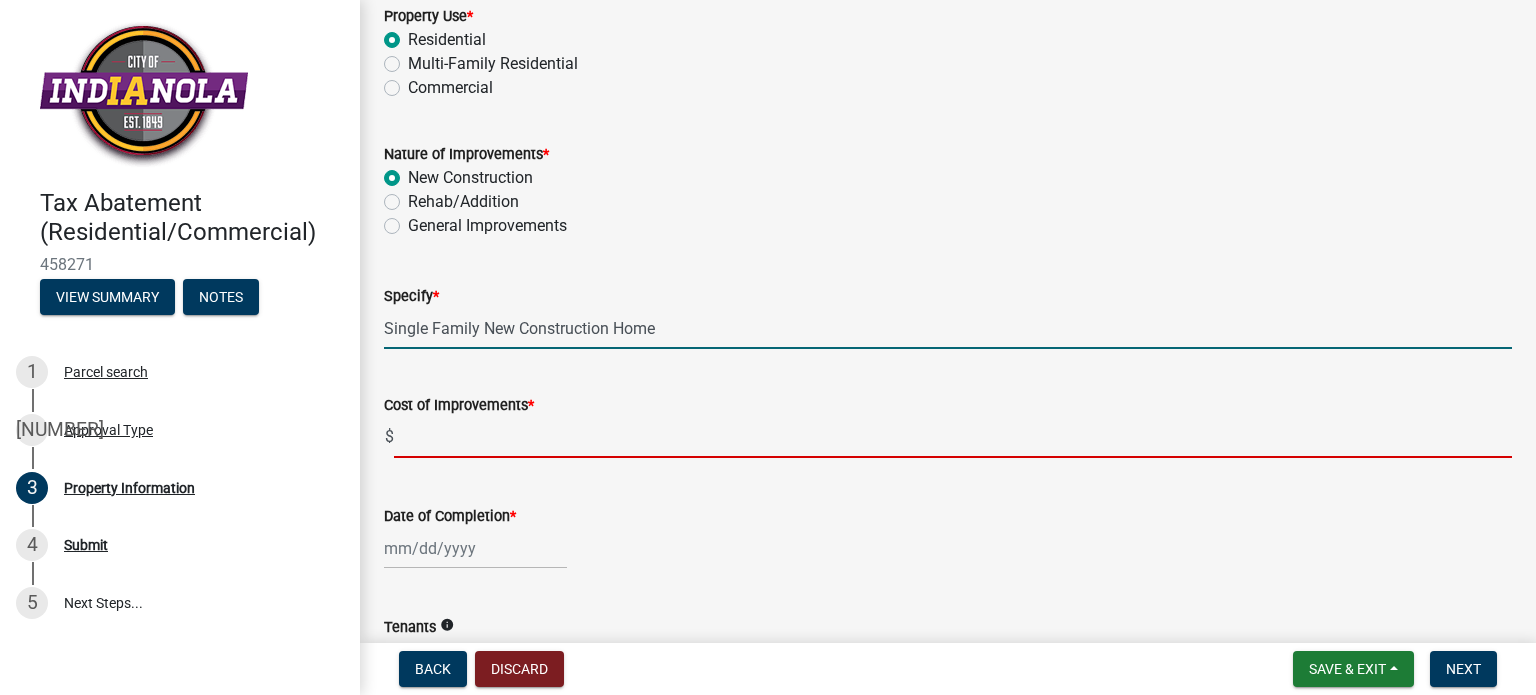 click 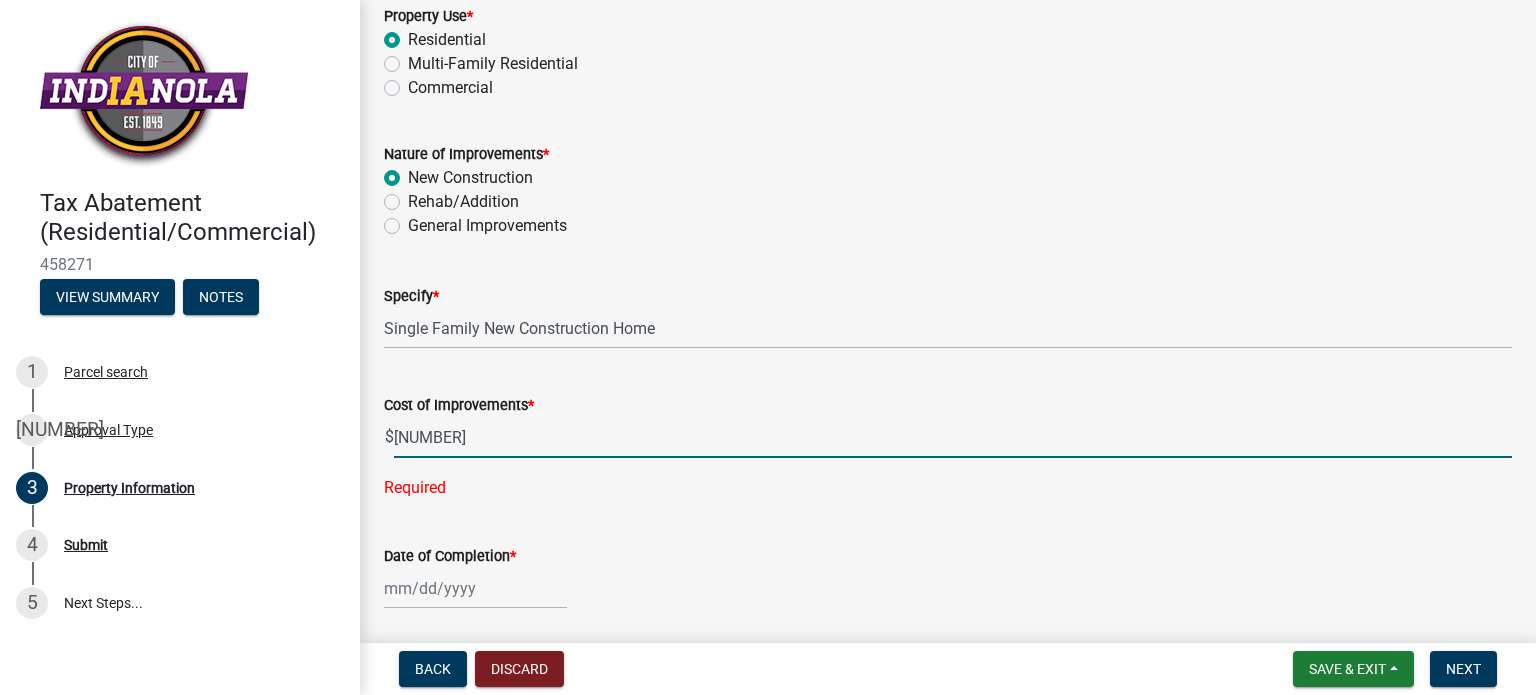 type on "[NUMBER]" 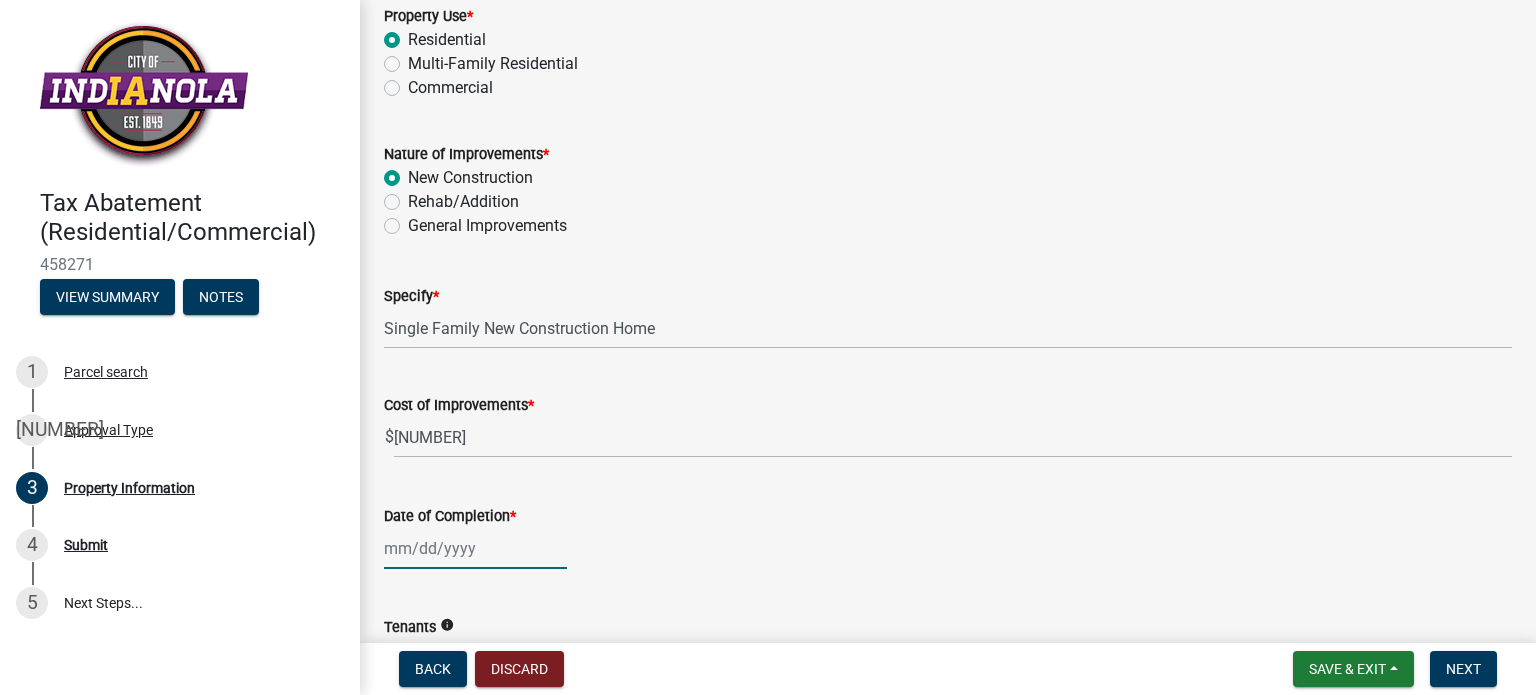 click 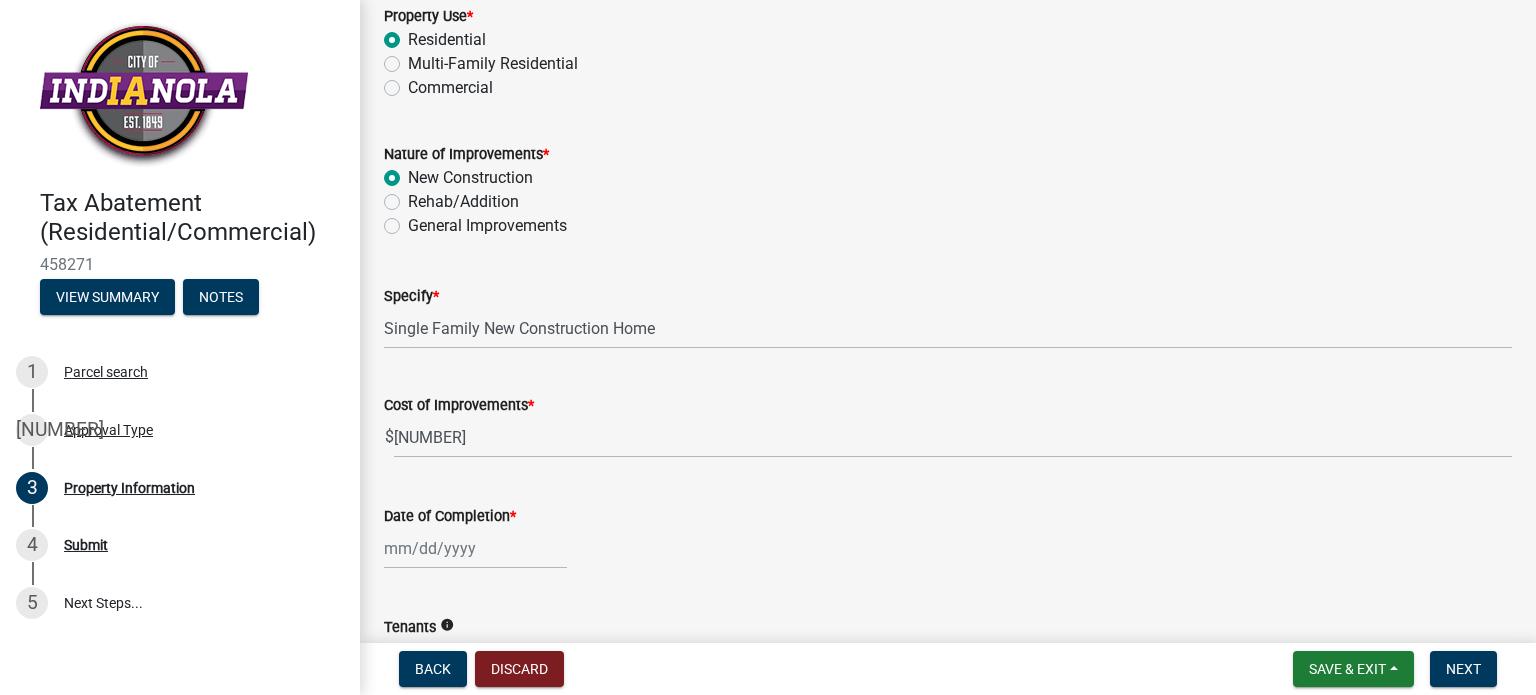 select on "8" 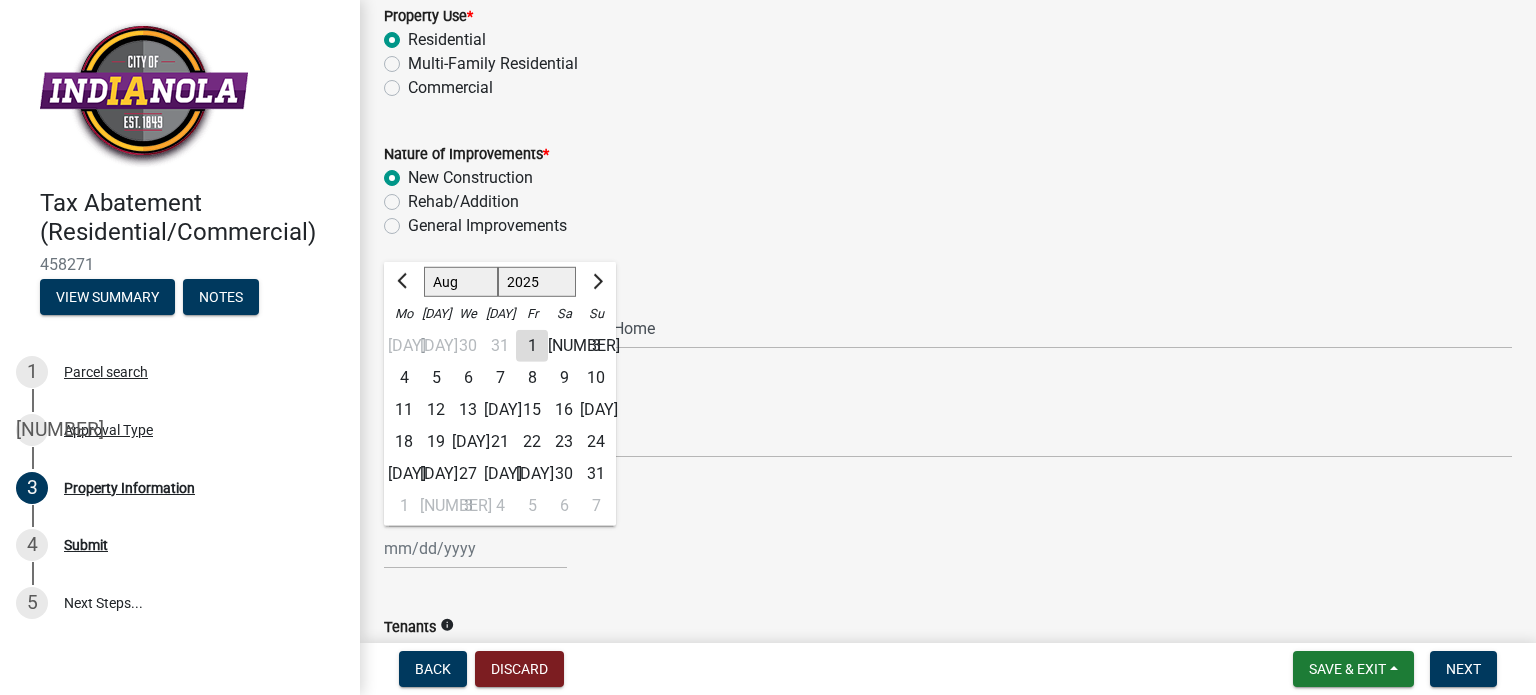 click on "Jan Feb Mar Apr May Jun Jul Aug Sep Oct Nov Dec" 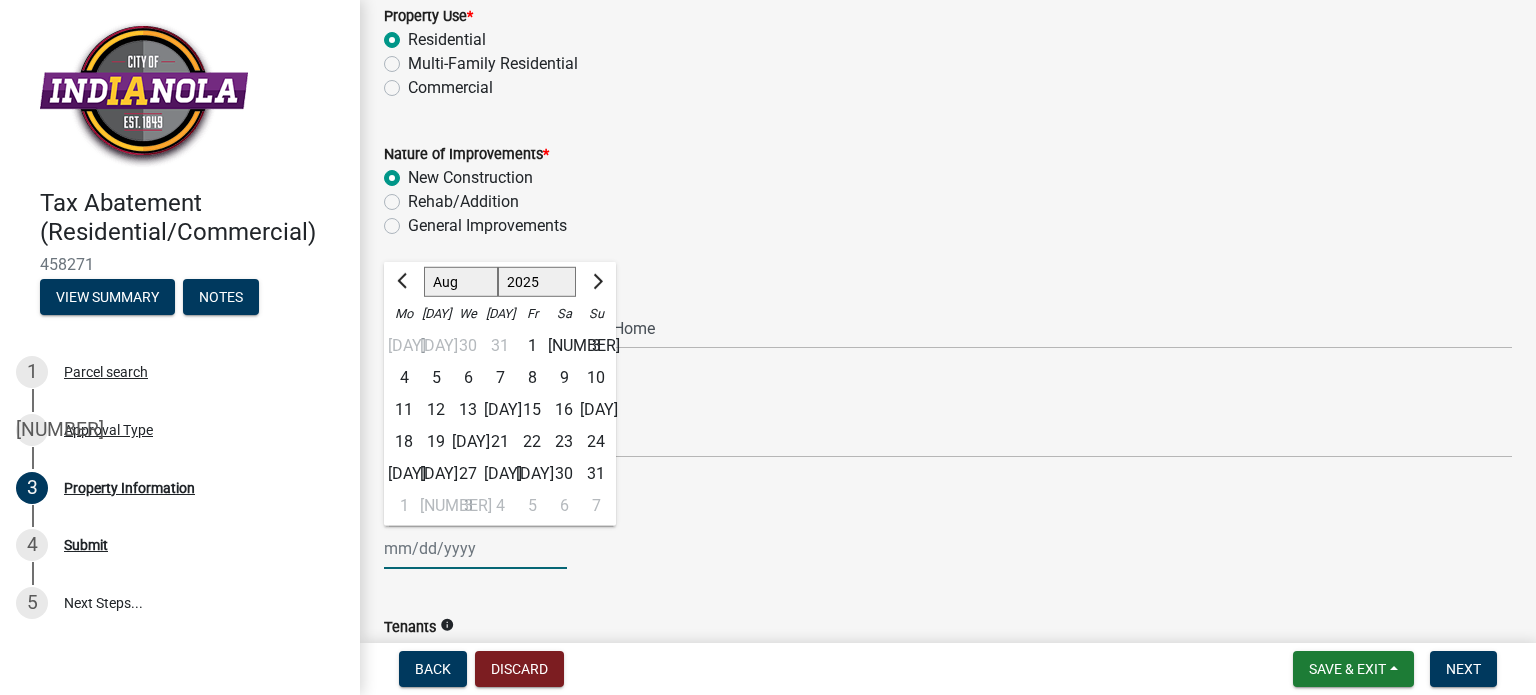 select on "12" 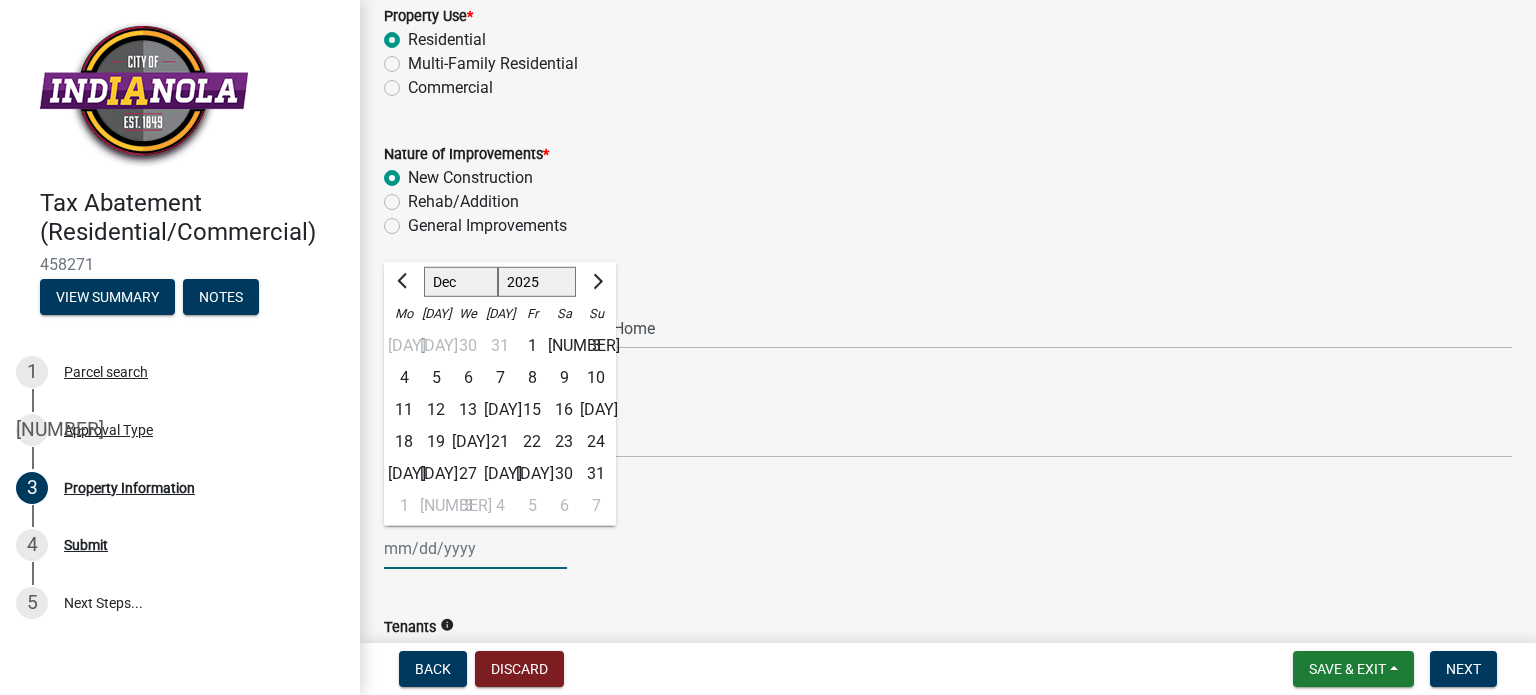 click on "Jan Feb Mar Apr May Jun Jul Aug Sep Oct Nov Dec" 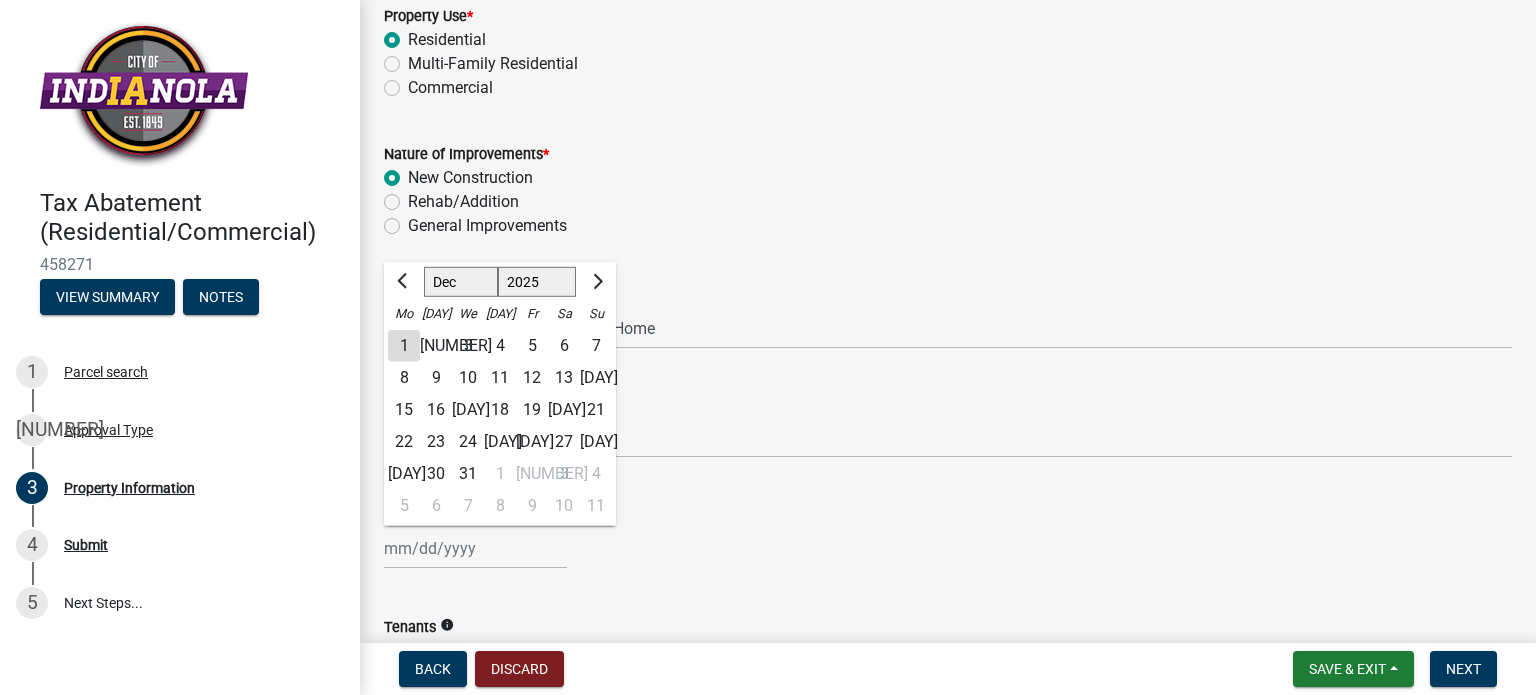 click on "15" 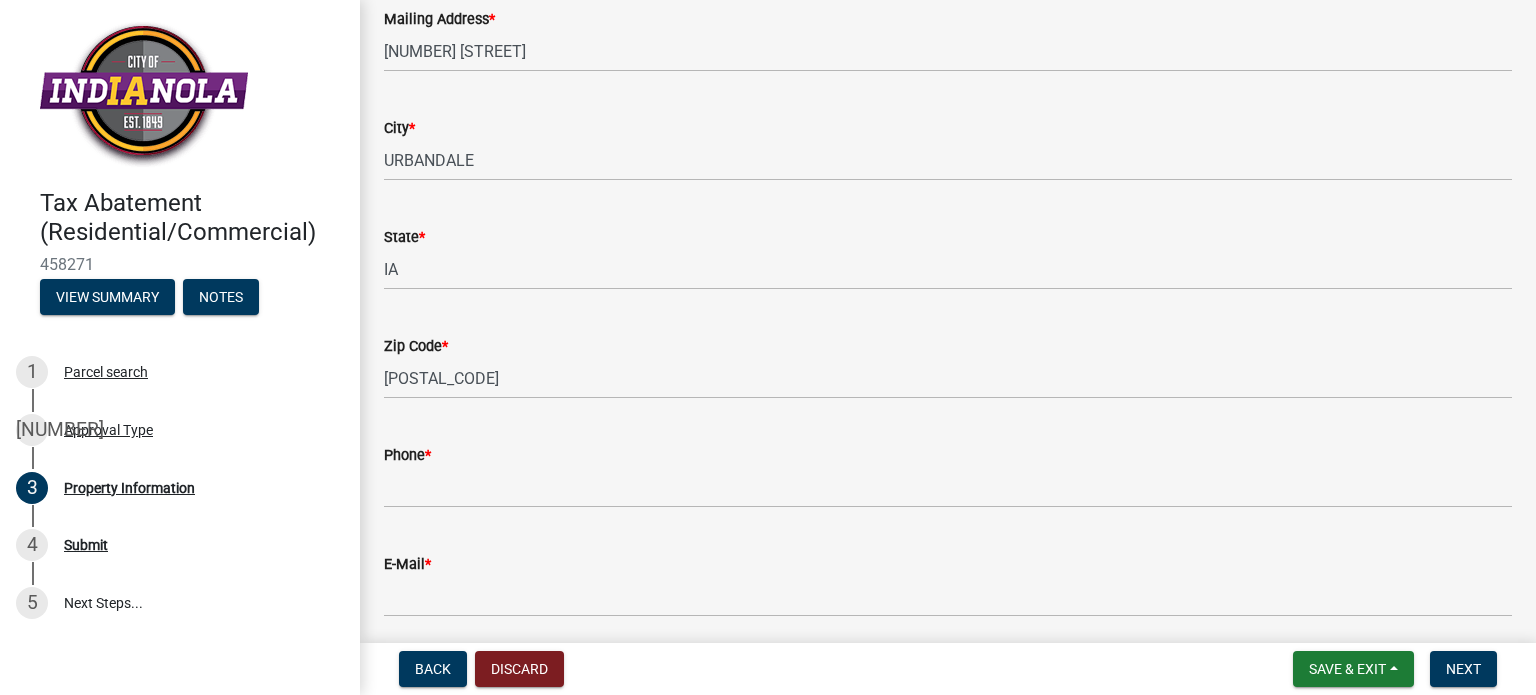 scroll, scrollTop: 1346, scrollLeft: 0, axis: vertical 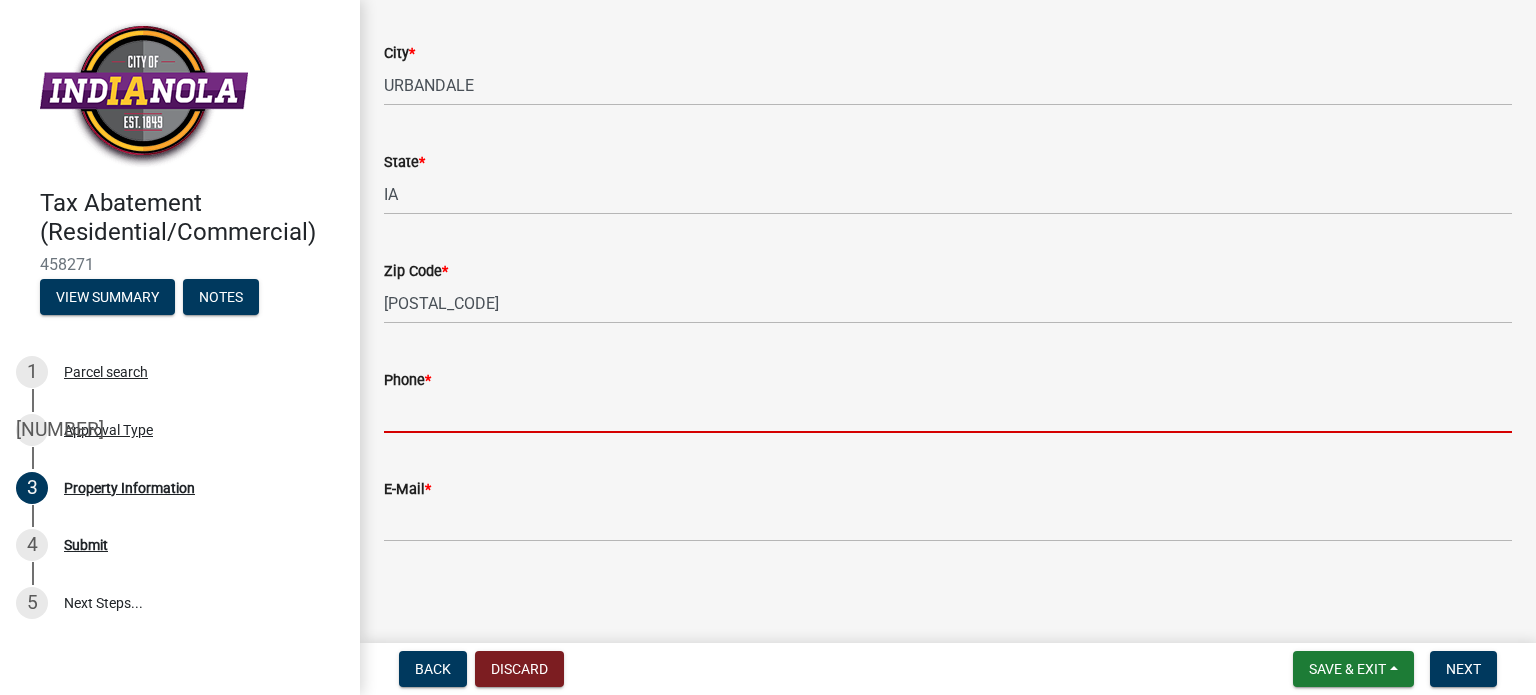 click on "Phone  *" at bounding box center [948, 412] 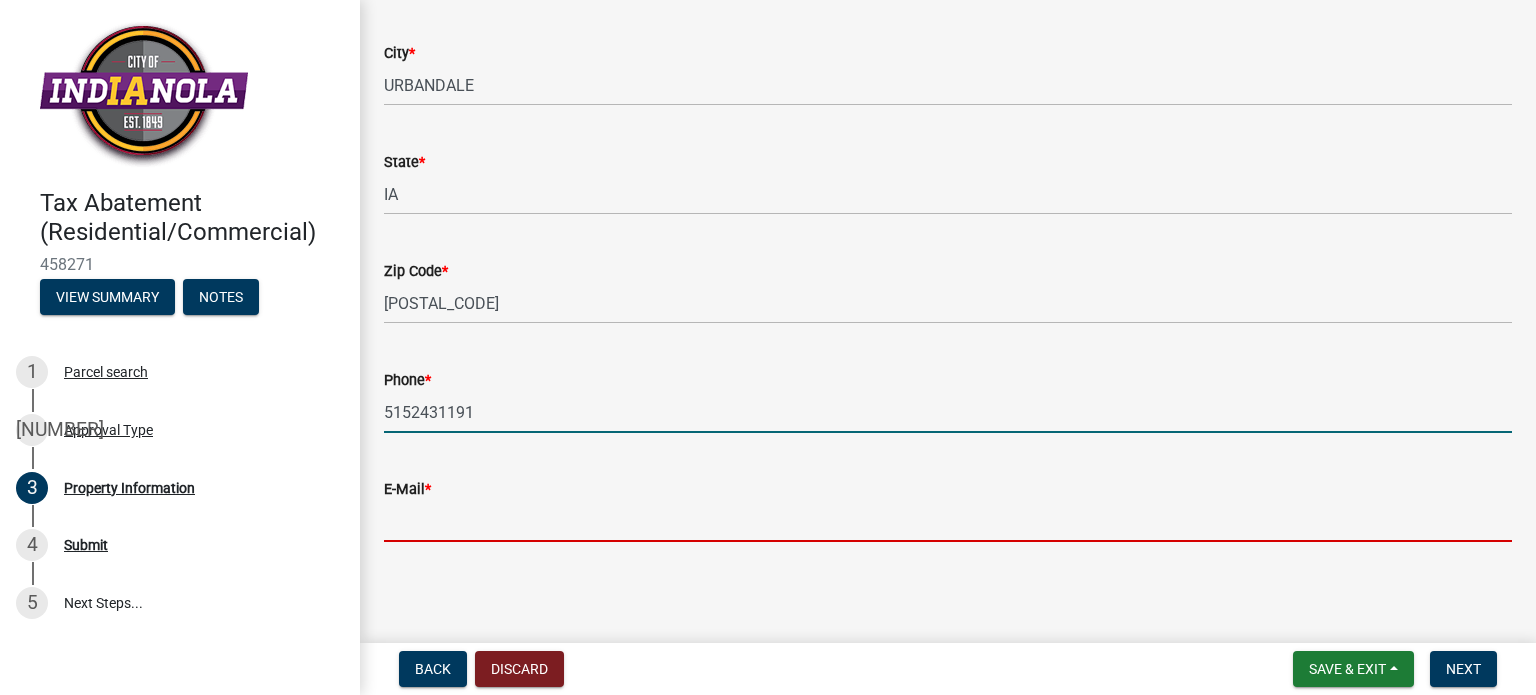 type on "[EMAIL]" 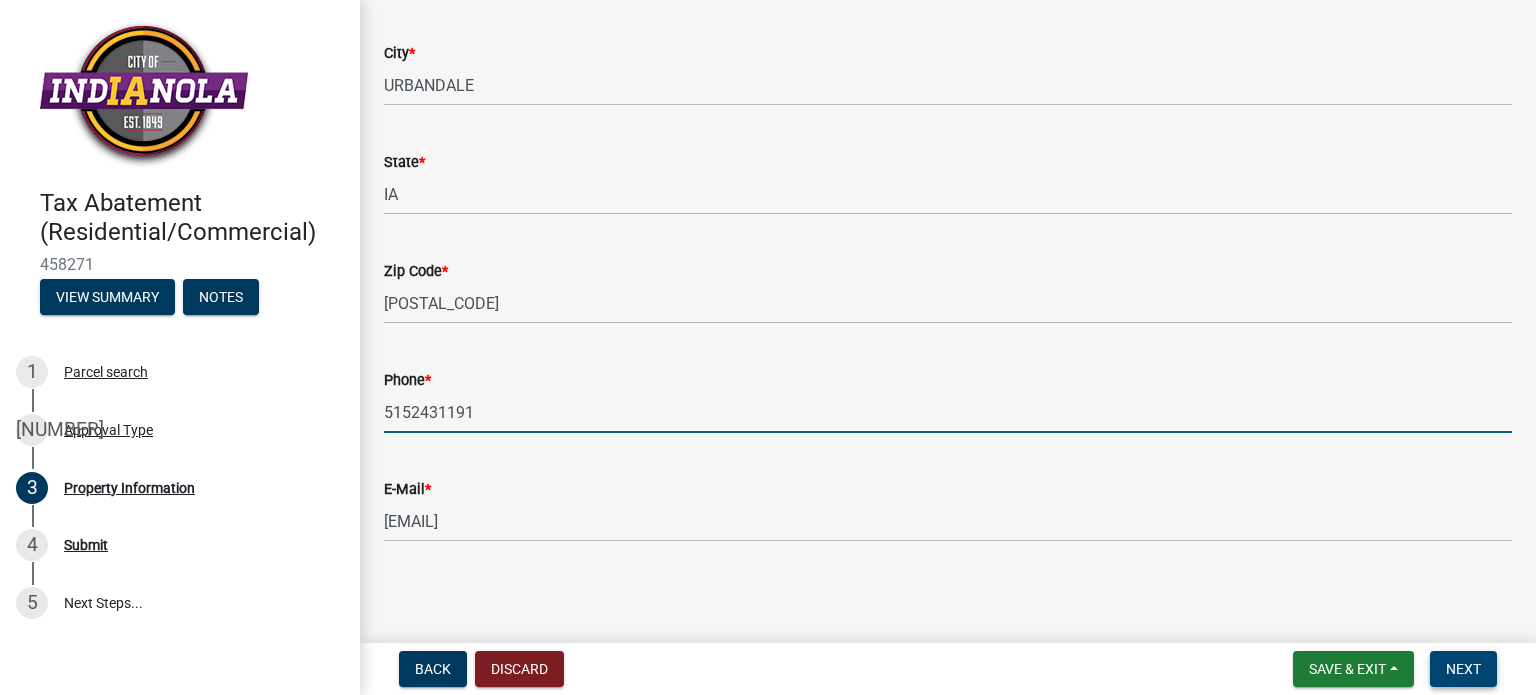 click on "Next" at bounding box center [1463, 669] 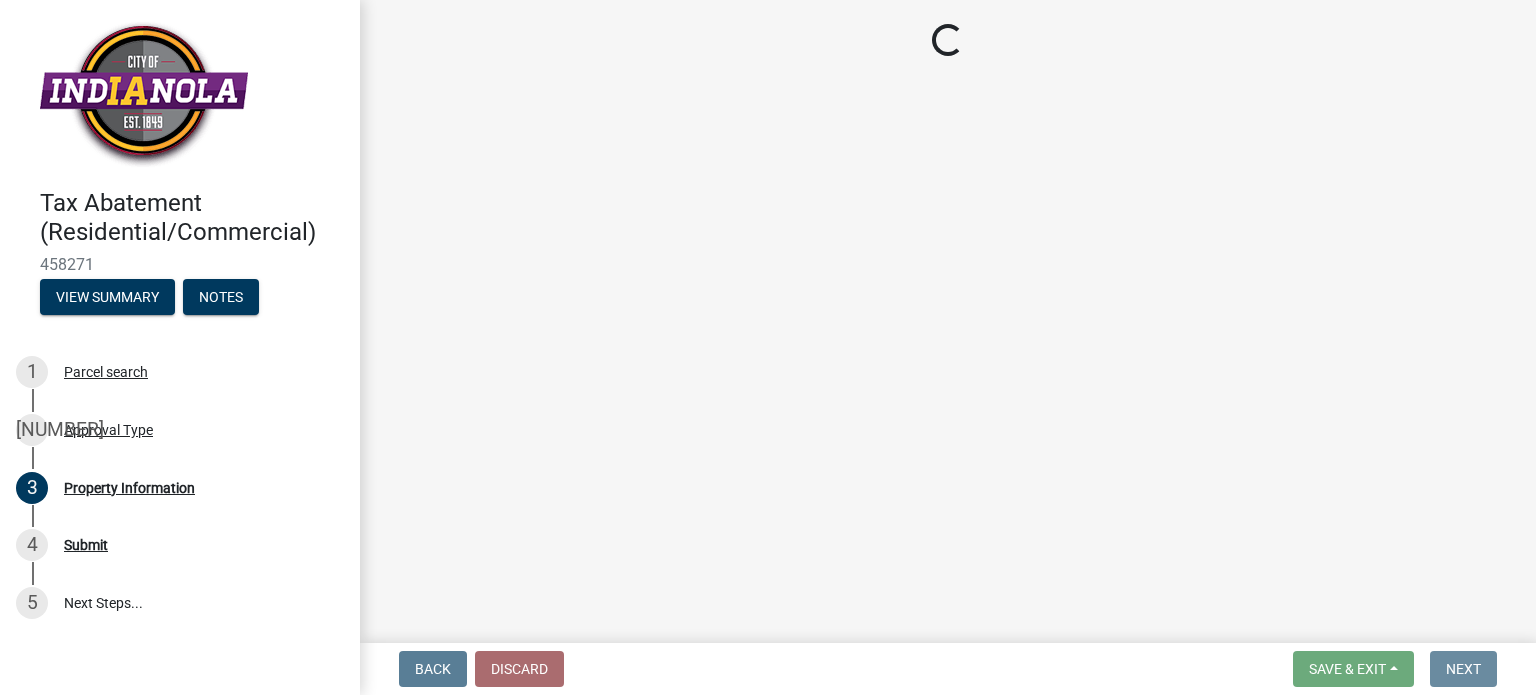 scroll, scrollTop: 0, scrollLeft: 0, axis: both 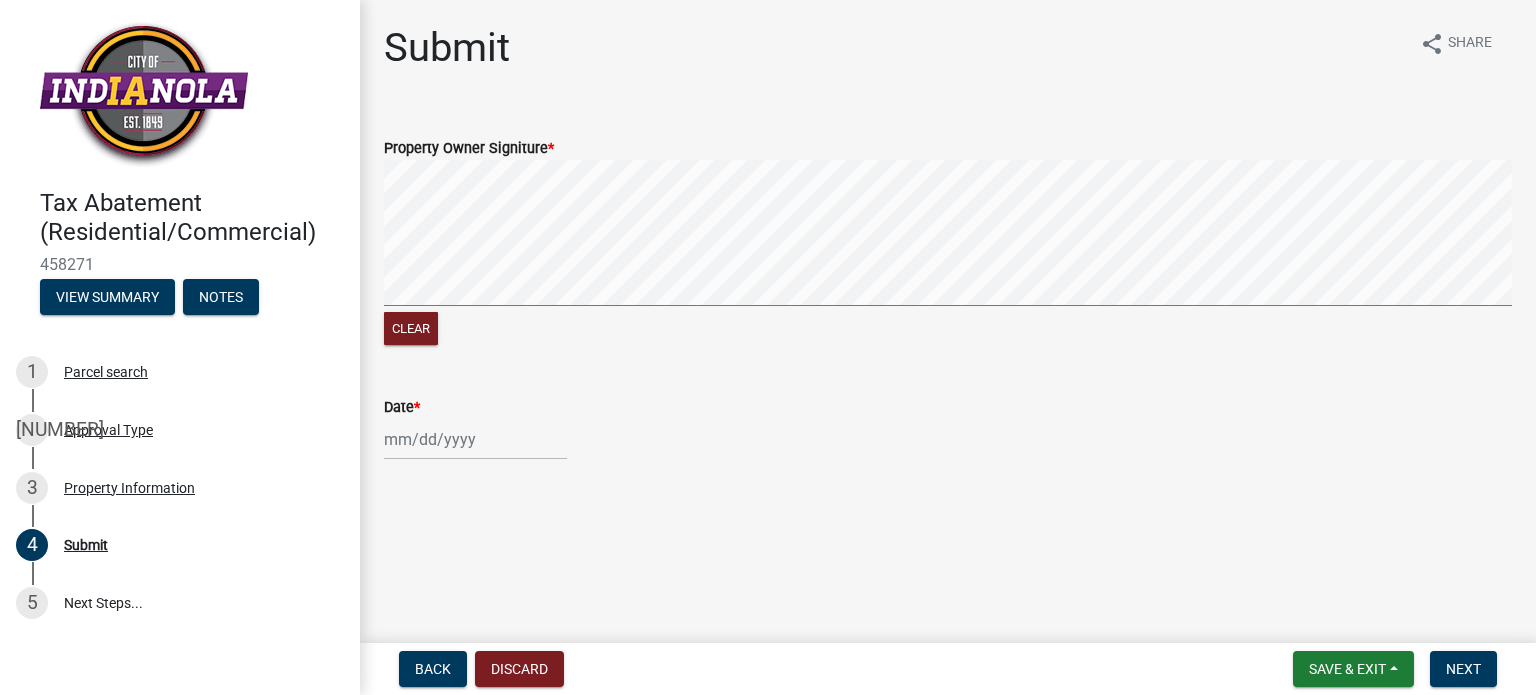 click on "Property Owner Signiture  *  Clear" 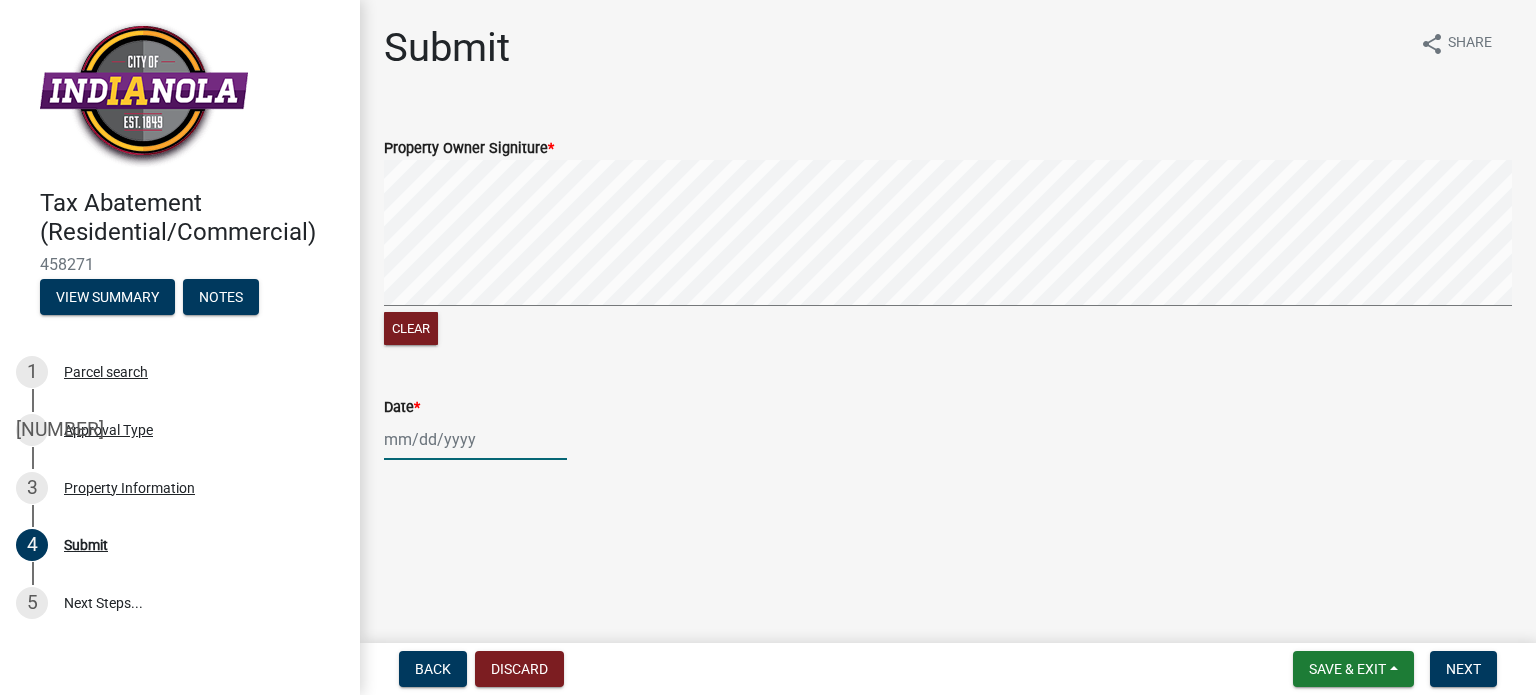 click 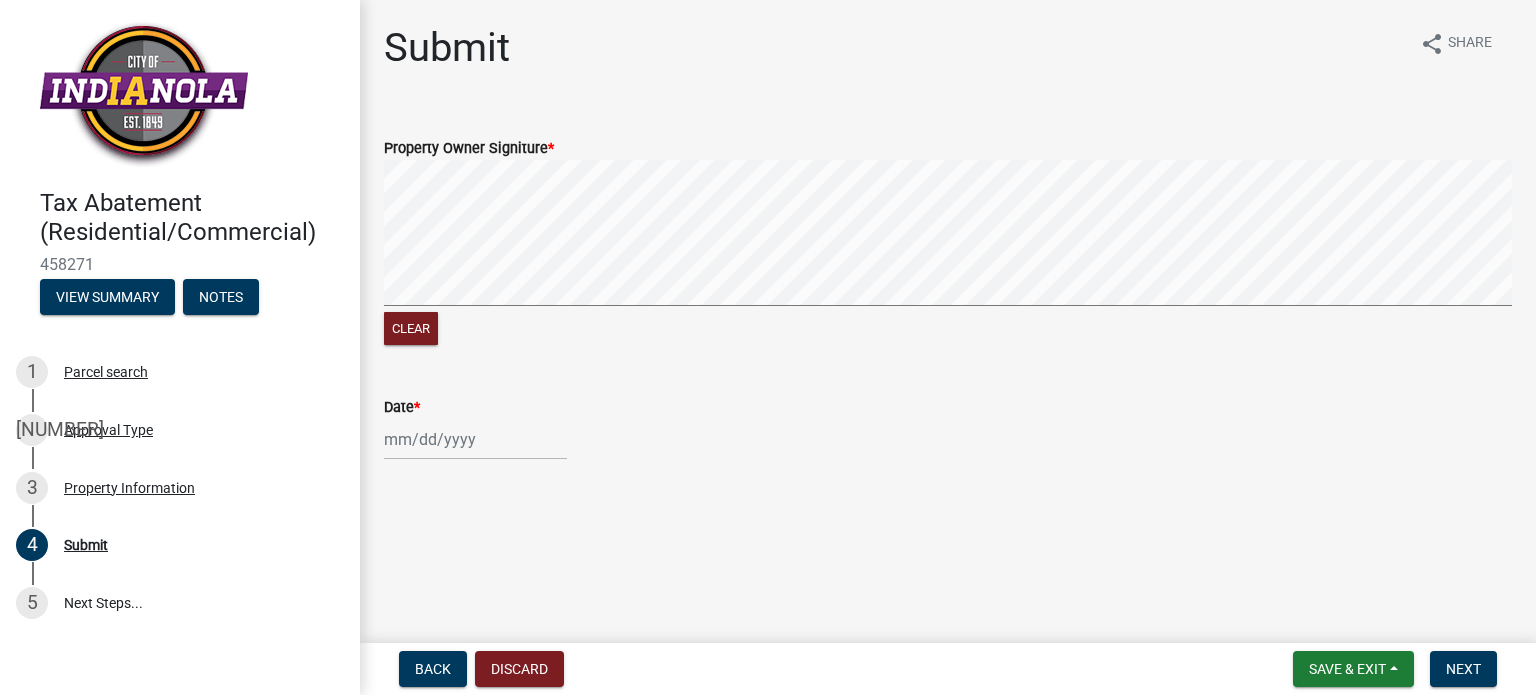 select on "8" 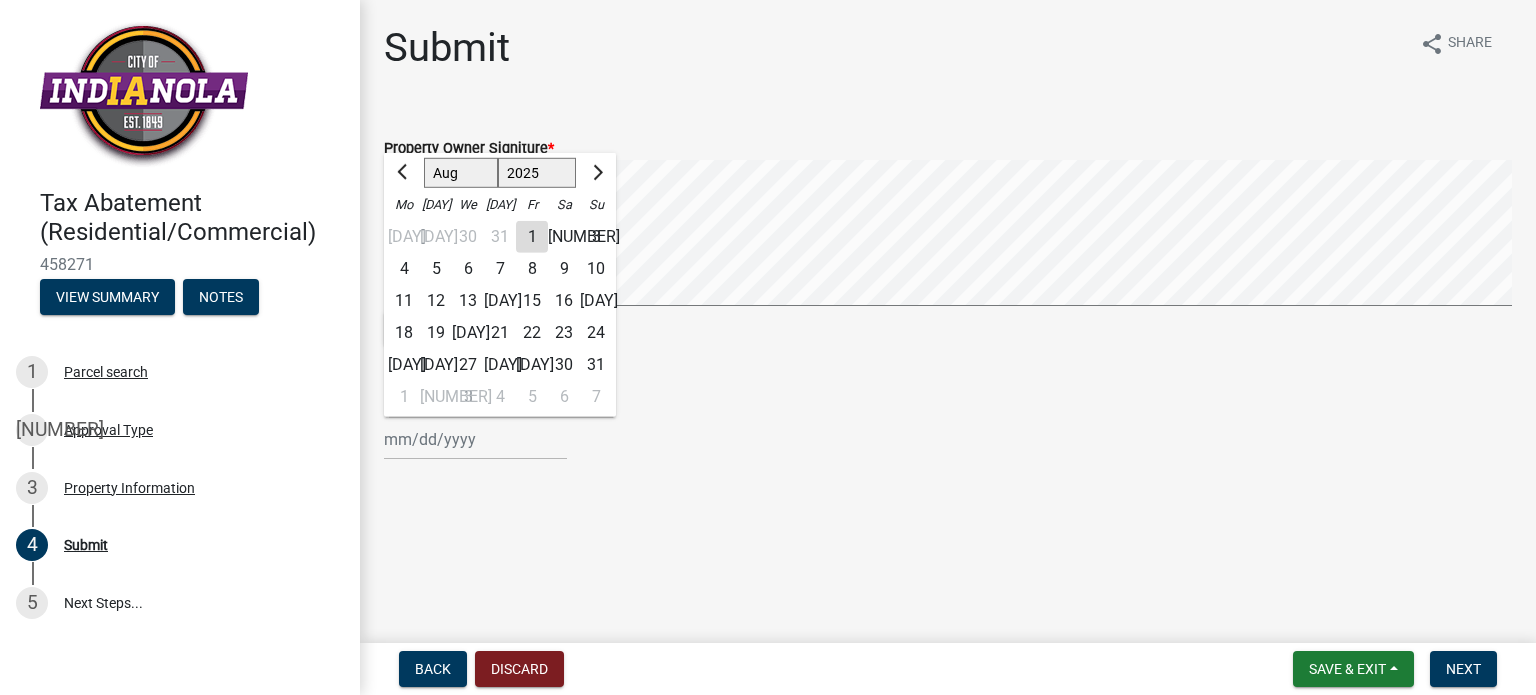 click on "1" 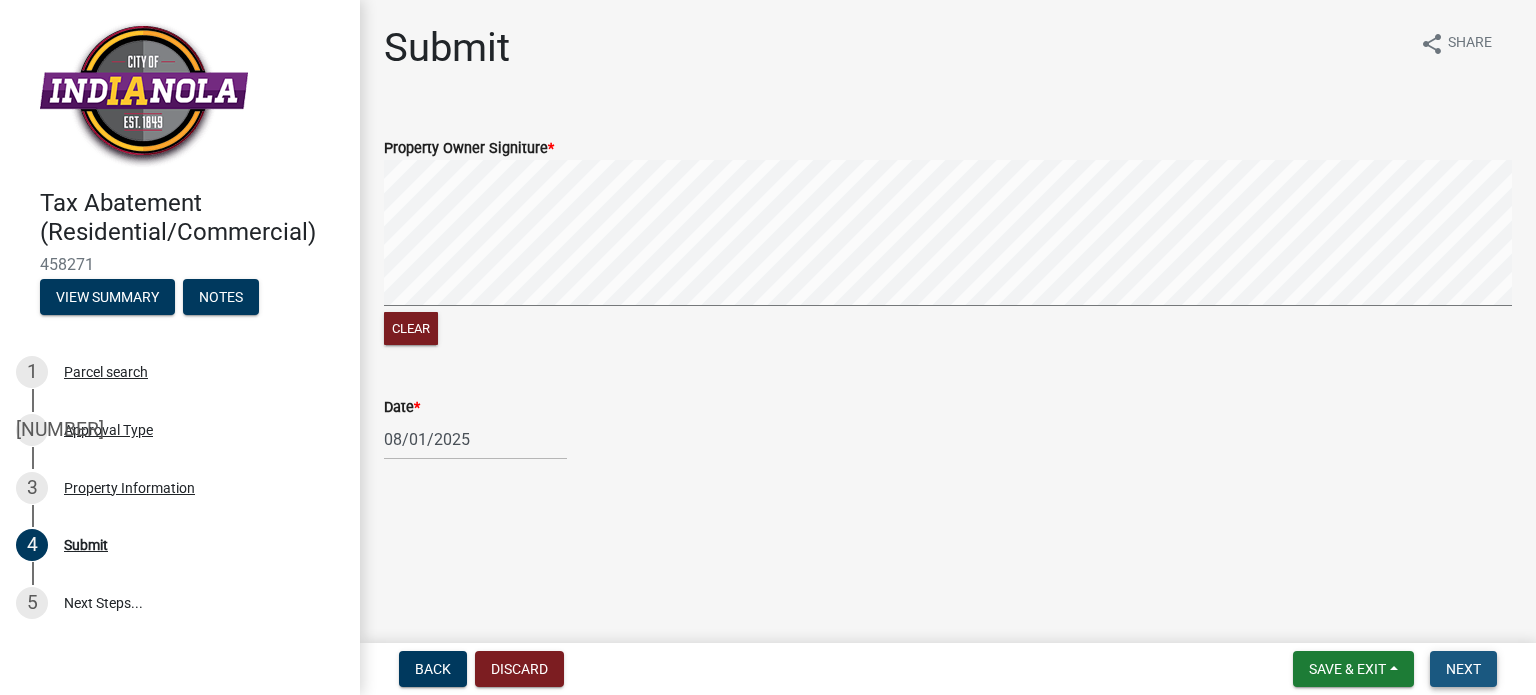click on "Next" at bounding box center (1463, 669) 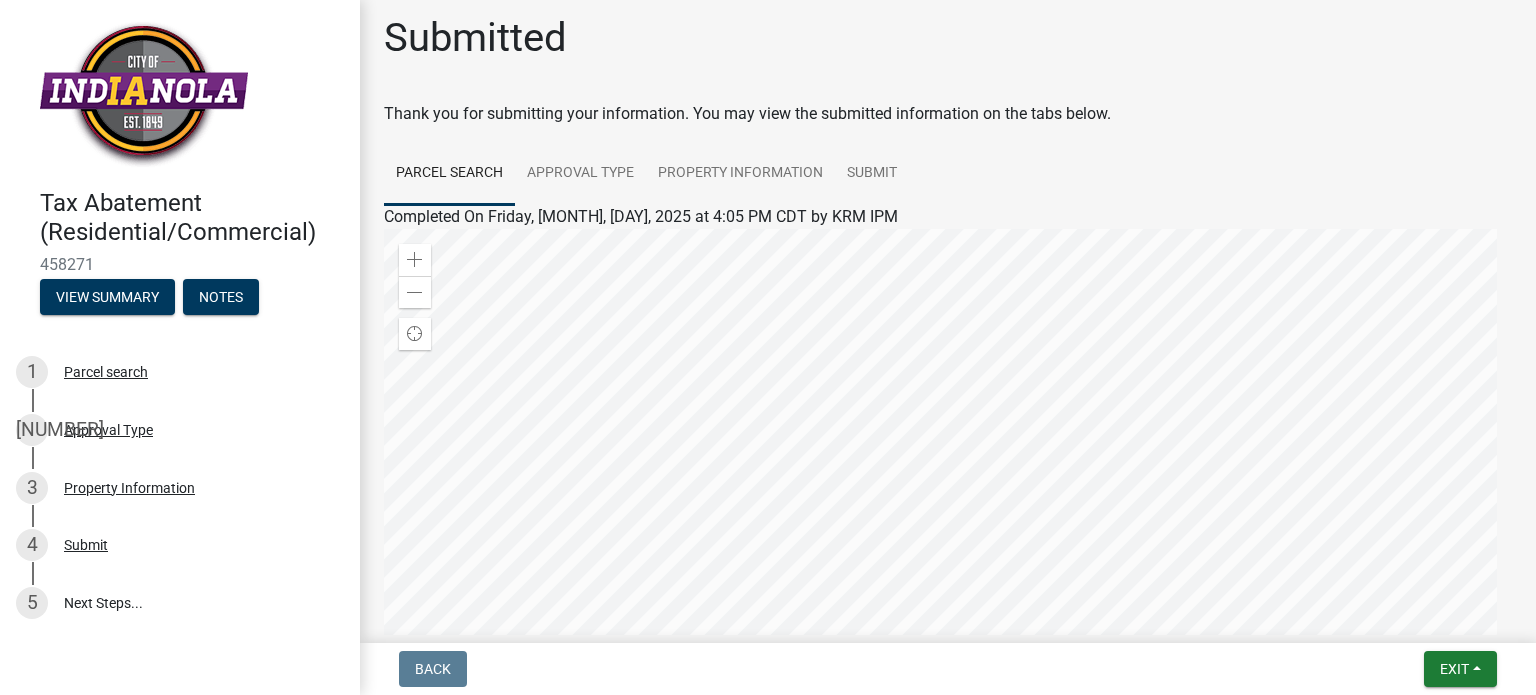 scroll, scrollTop: 0, scrollLeft: 0, axis: both 